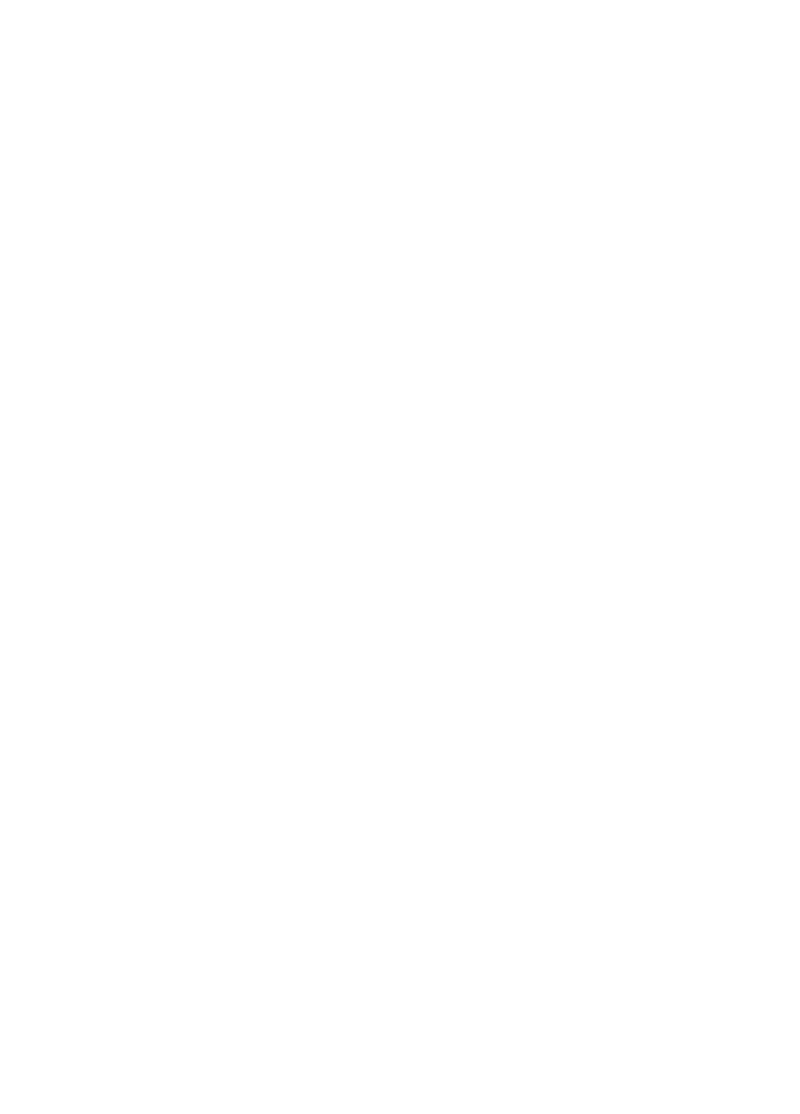 scroll, scrollTop: 0, scrollLeft: 0, axis: both 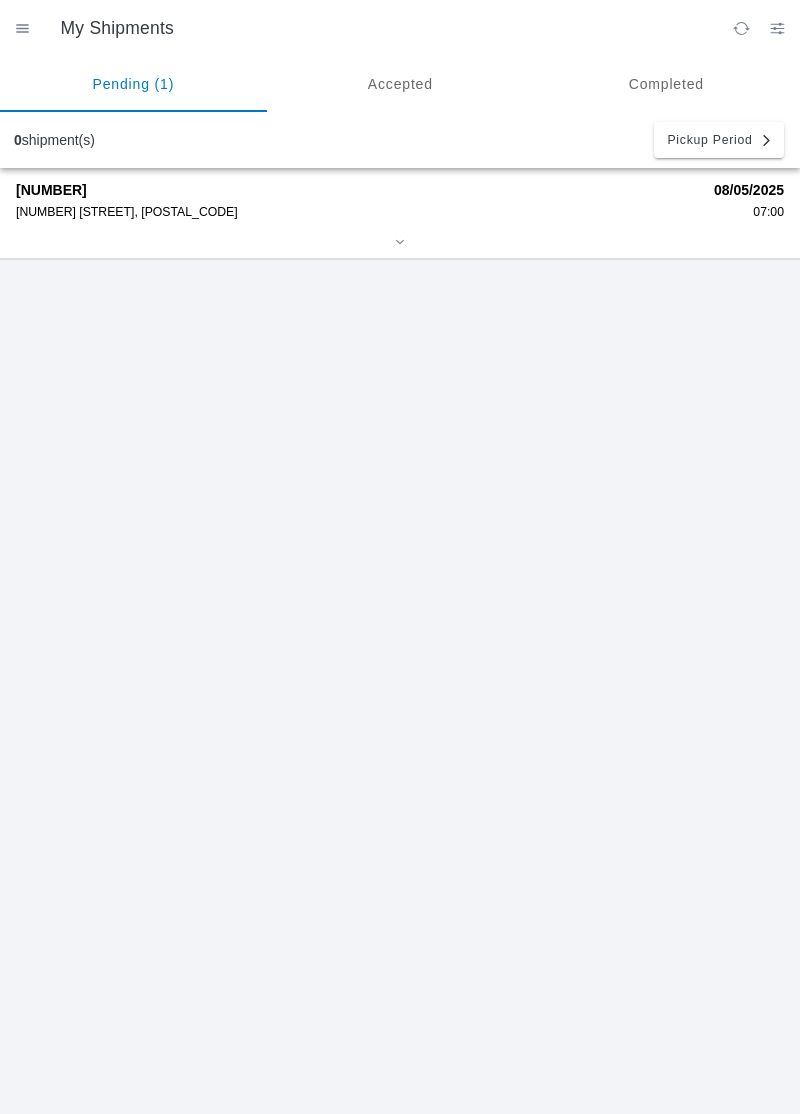 click on "[NUMBER]" 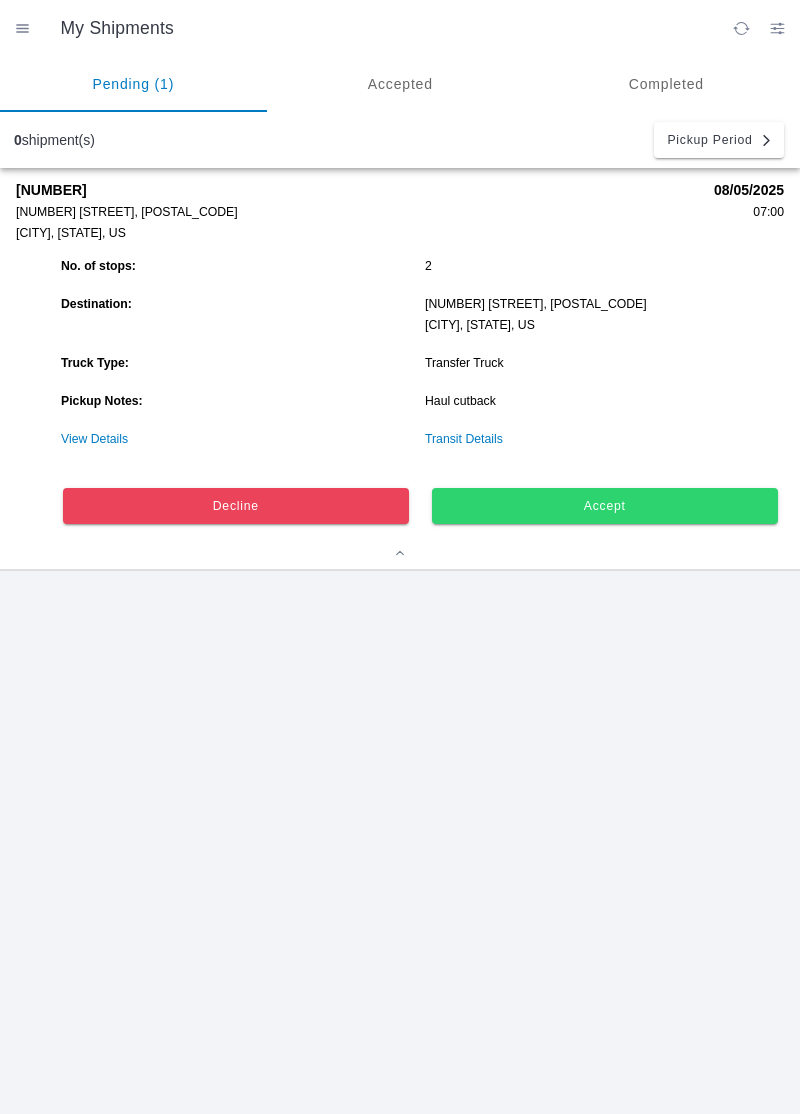 click on "Accept" 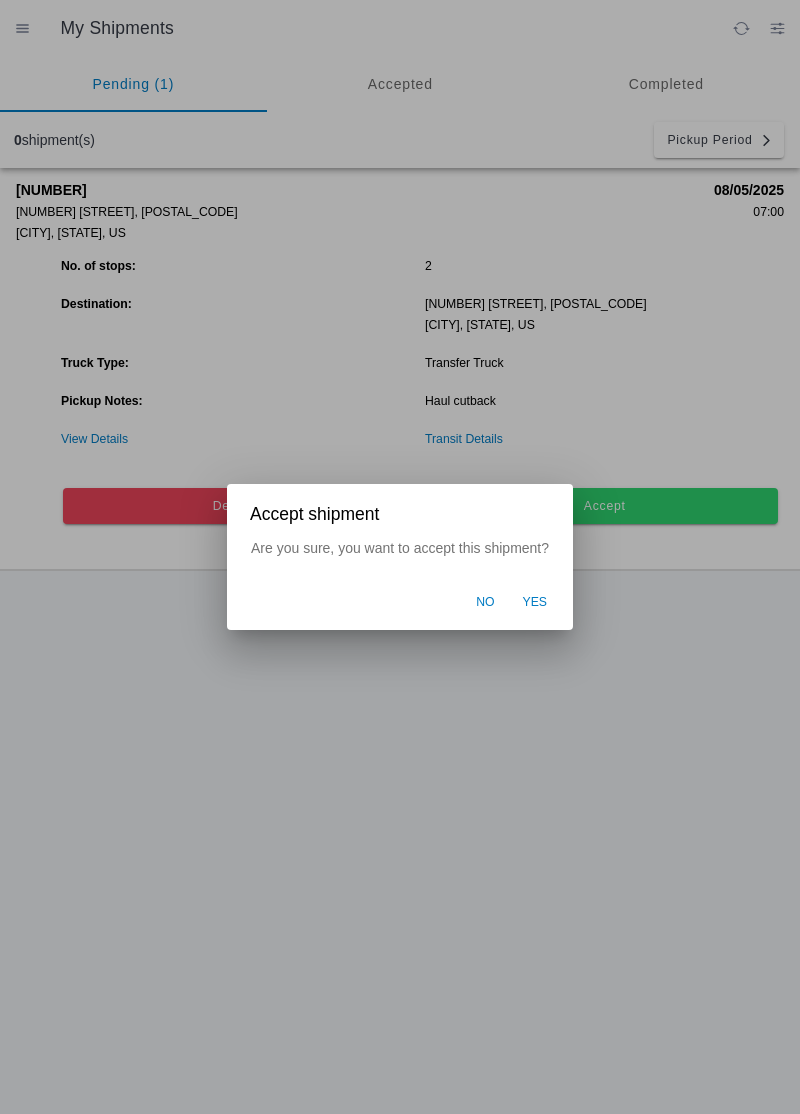 click on "Yes" at bounding box center [535, 603] 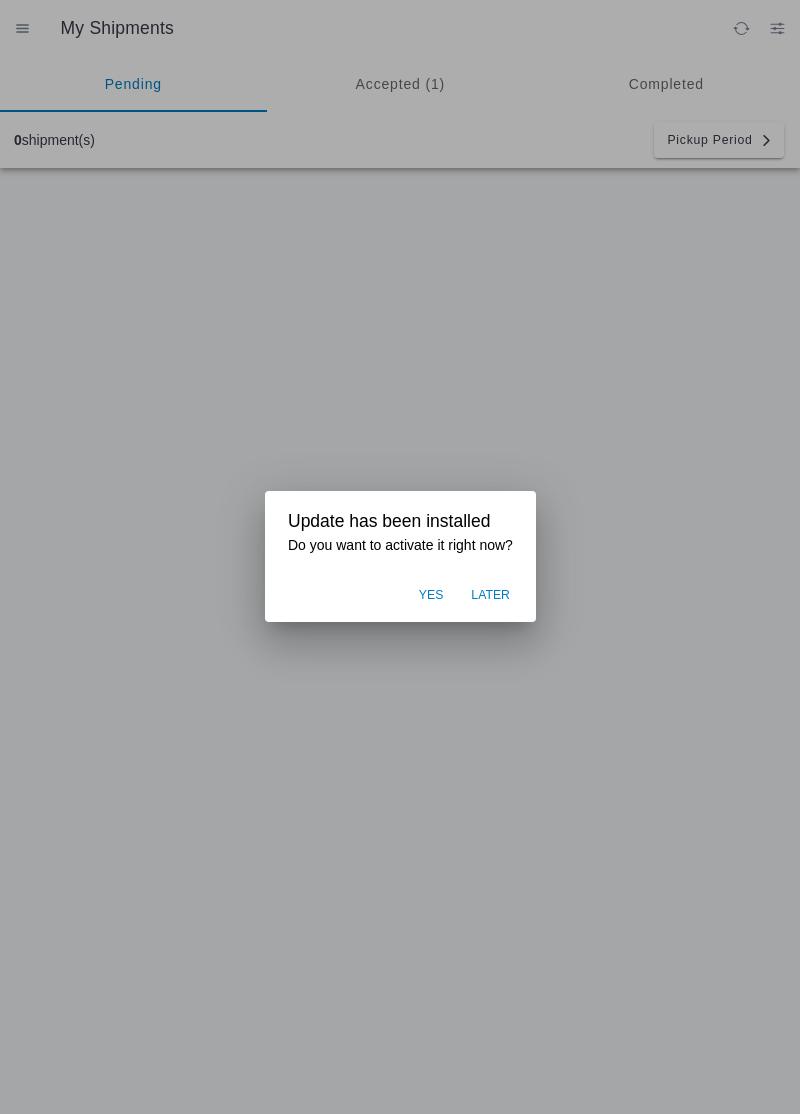 click on "Later" at bounding box center [490, 596] 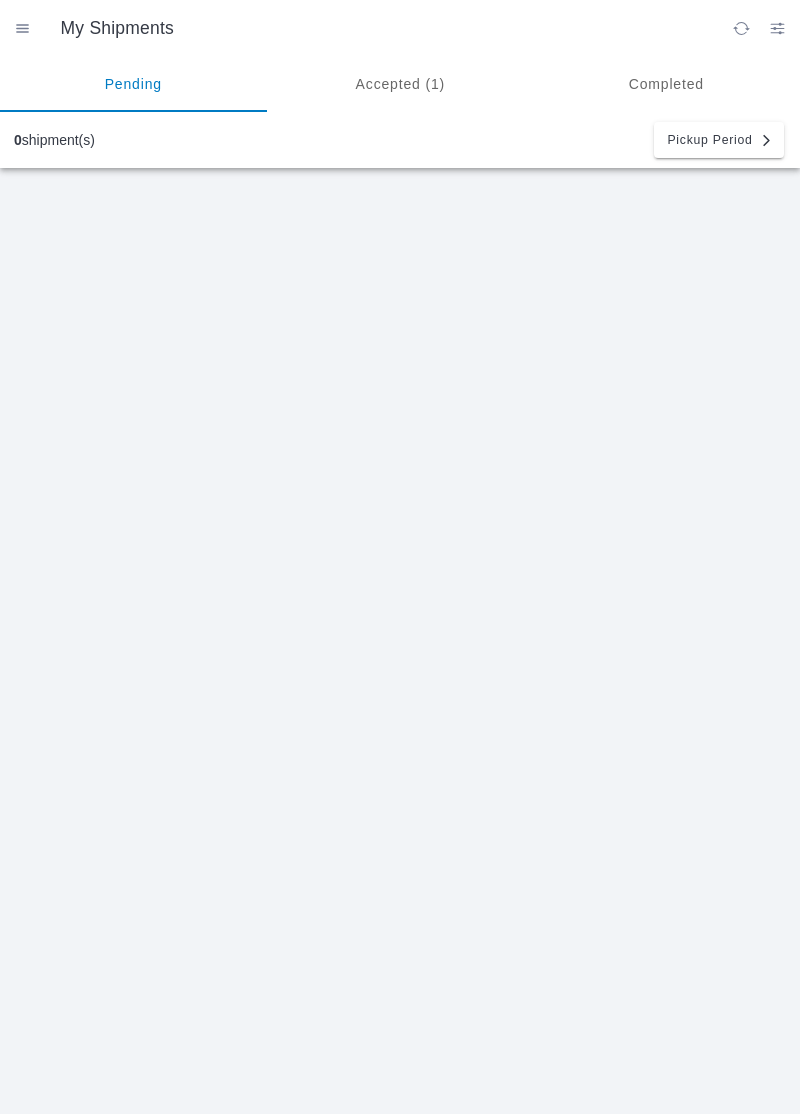 click on "Accepted (1)" at bounding box center (400, 84) 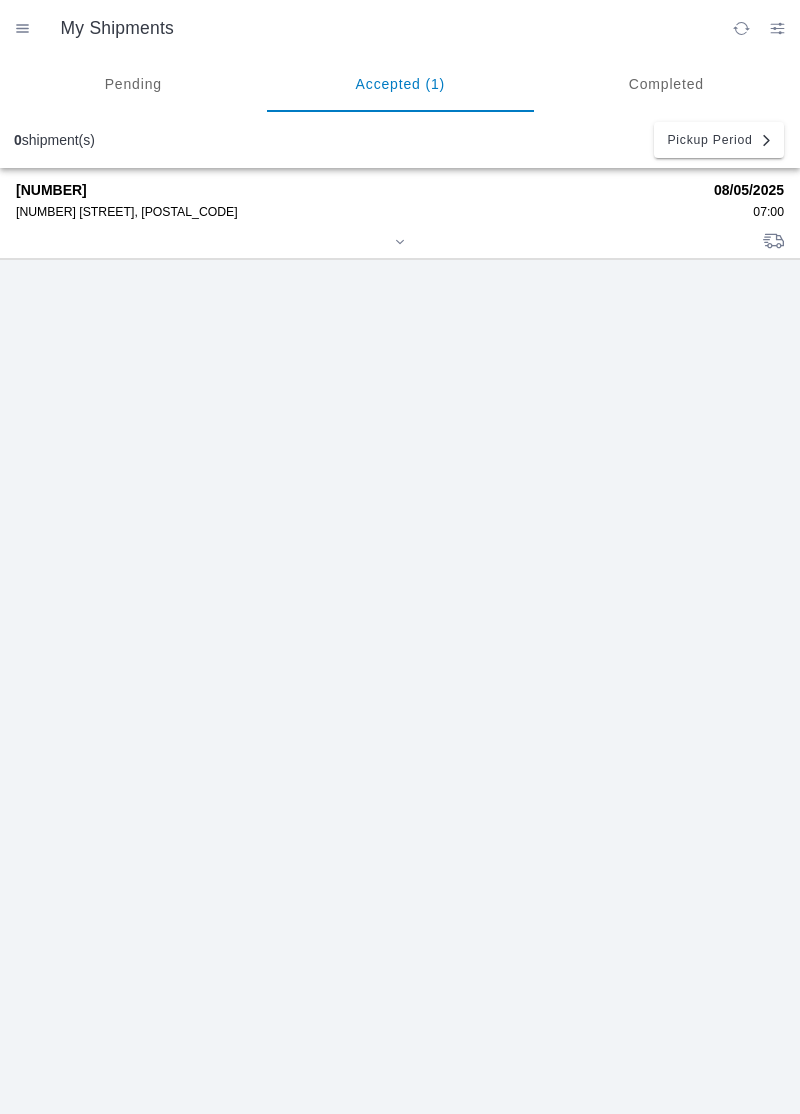 click on "[NUMBER]" 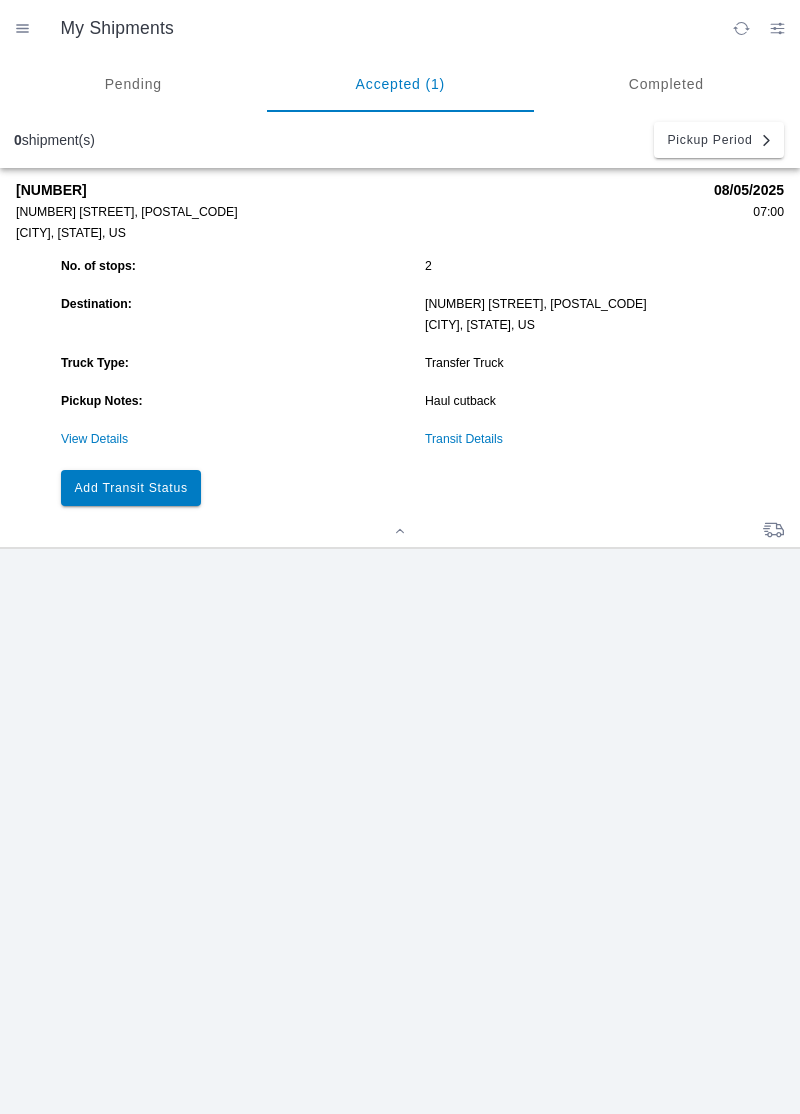 click on "Add Transit Status" 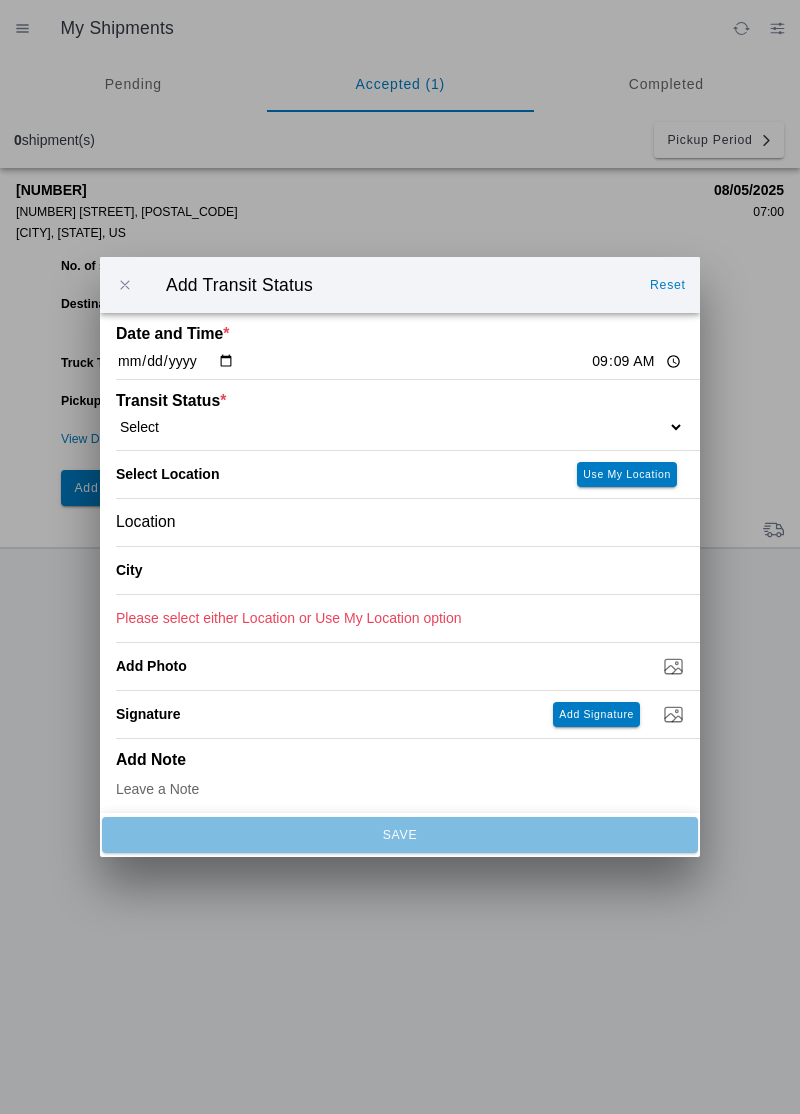 click on "09:09" 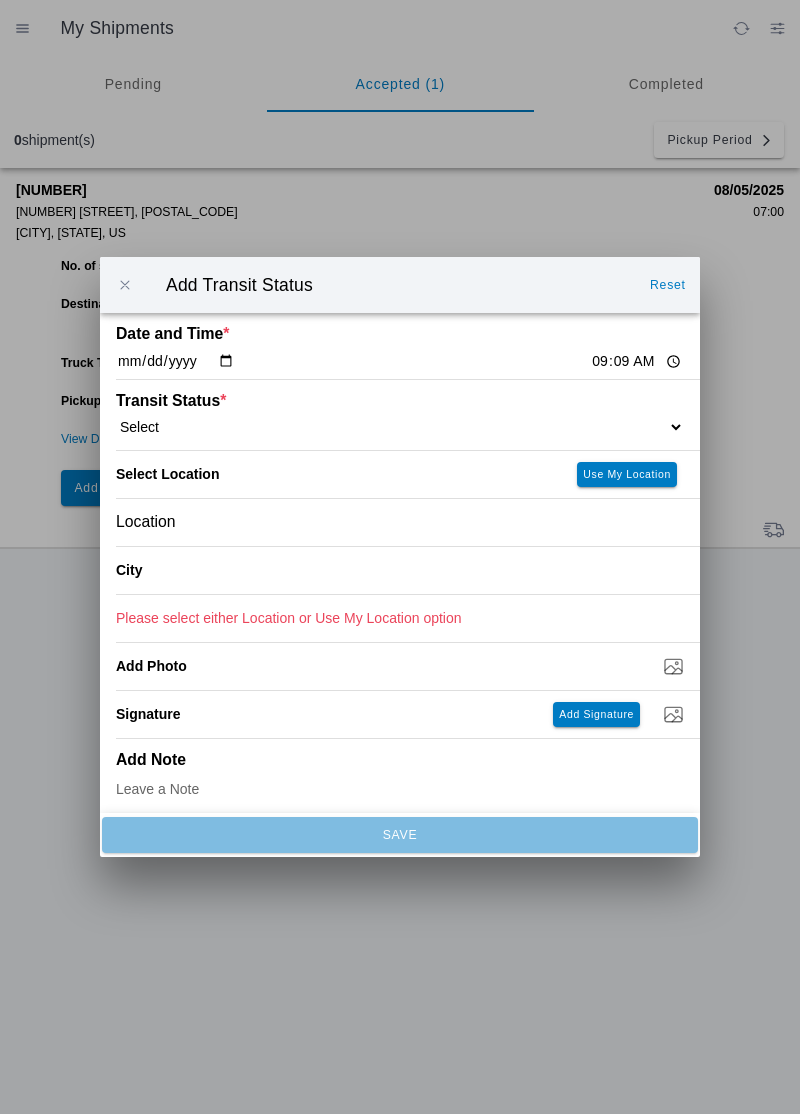 type on "07:00" 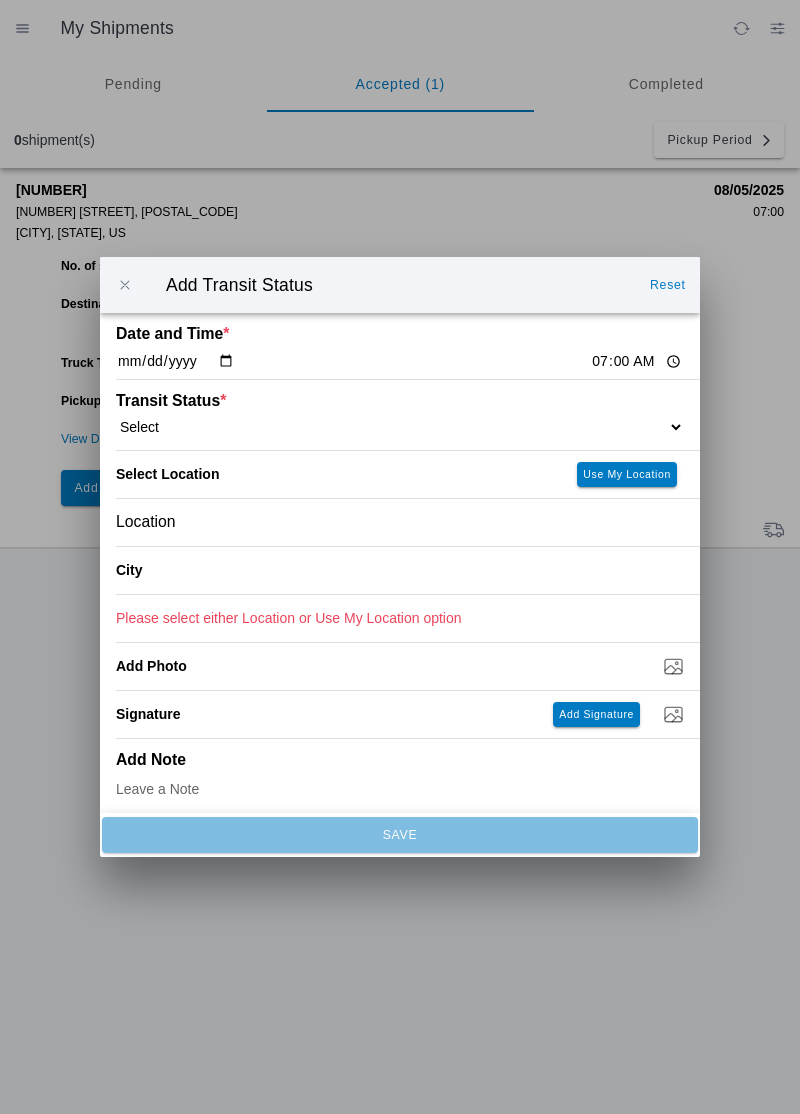 click on "Select Arrive at Drop Off Arrive at Pickup Break Start Break Stop Depart Drop Off Depart Pickup Shift Complete" 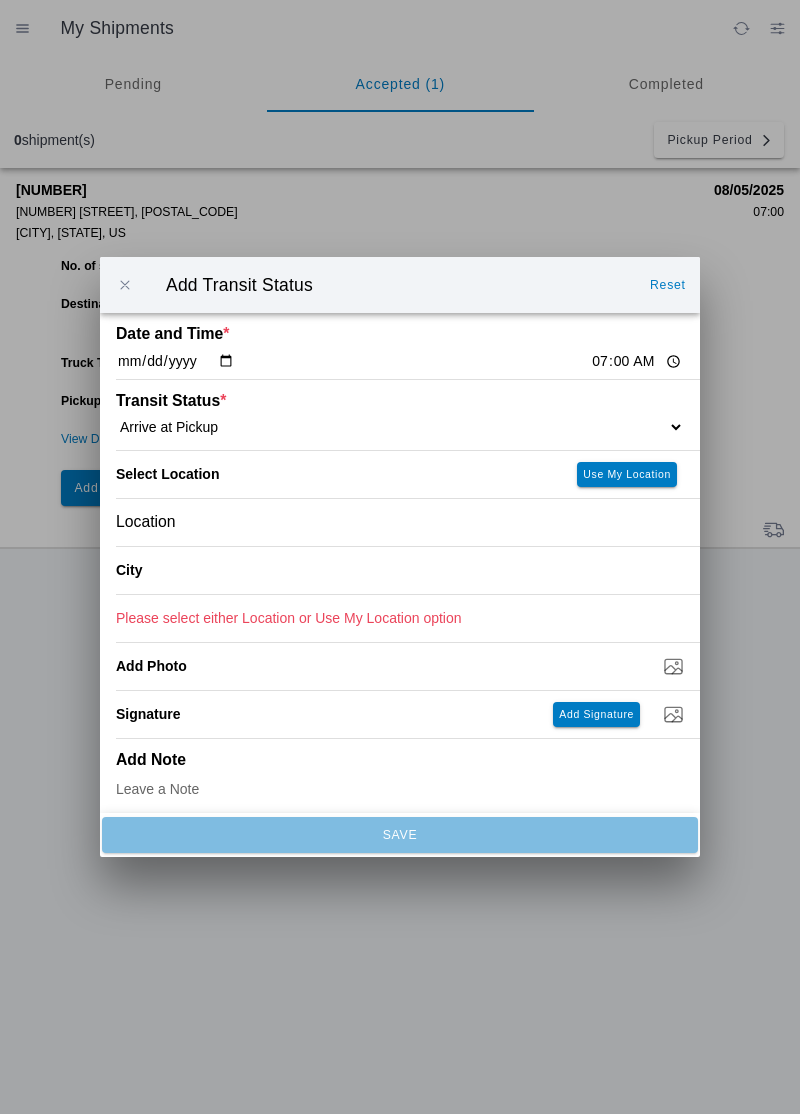 select on "ARVPULOC" 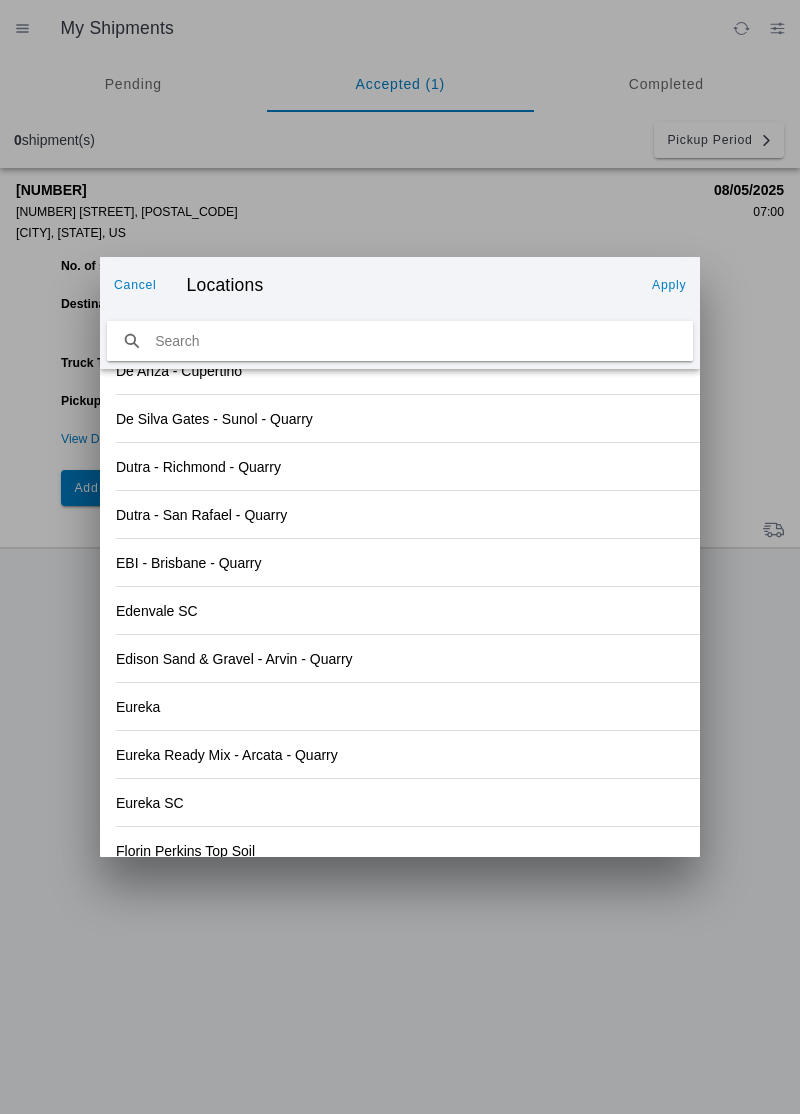 scroll, scrollTop: 2054, scrollLeft: 0, axis: vertical 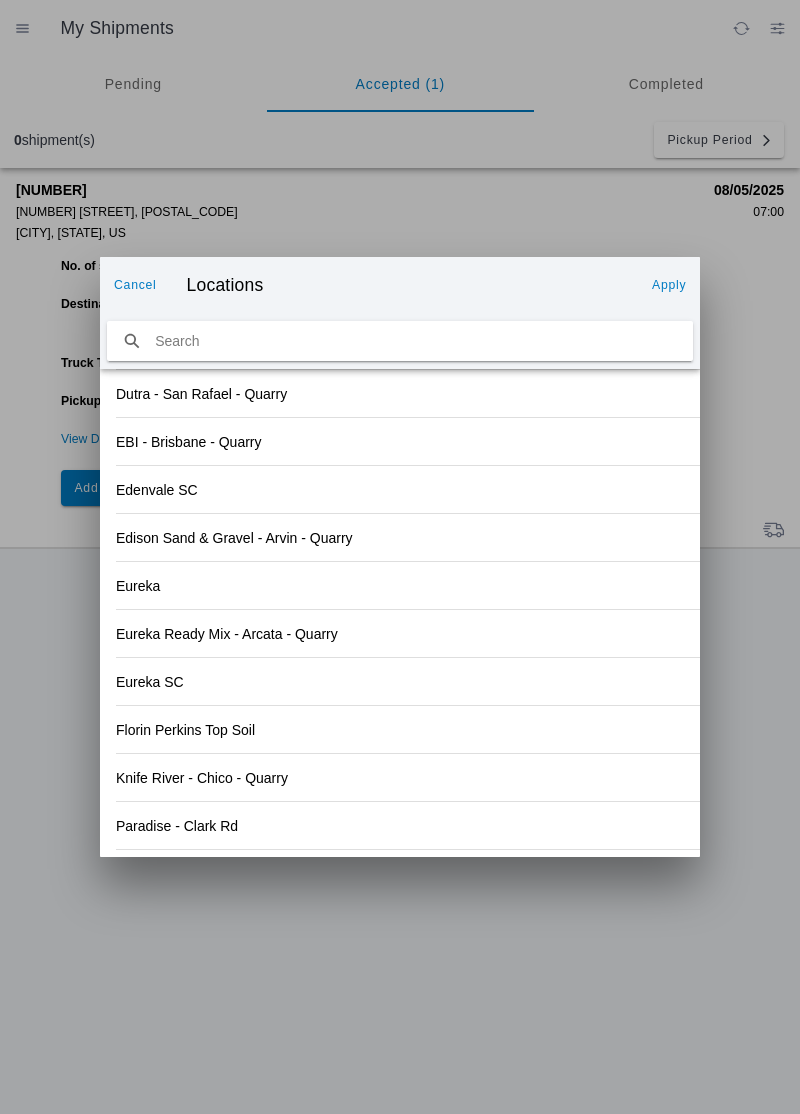click at bounding box center (400, 341) 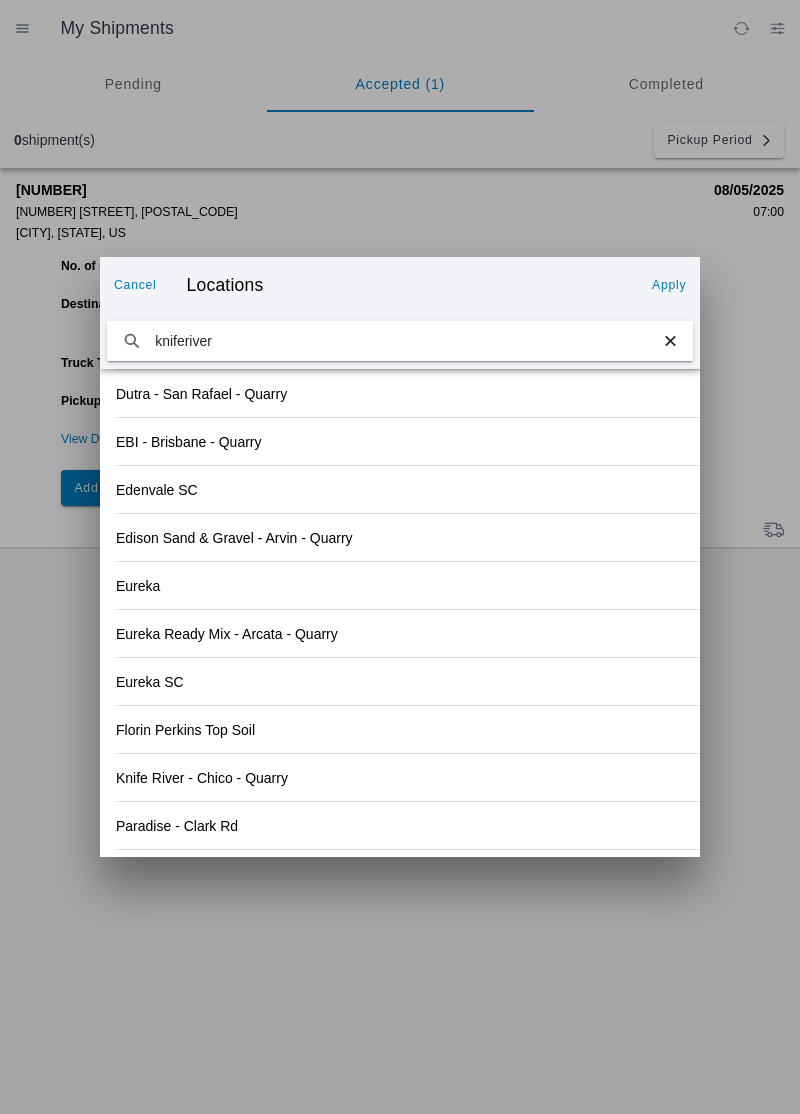 type on "kniferiver" 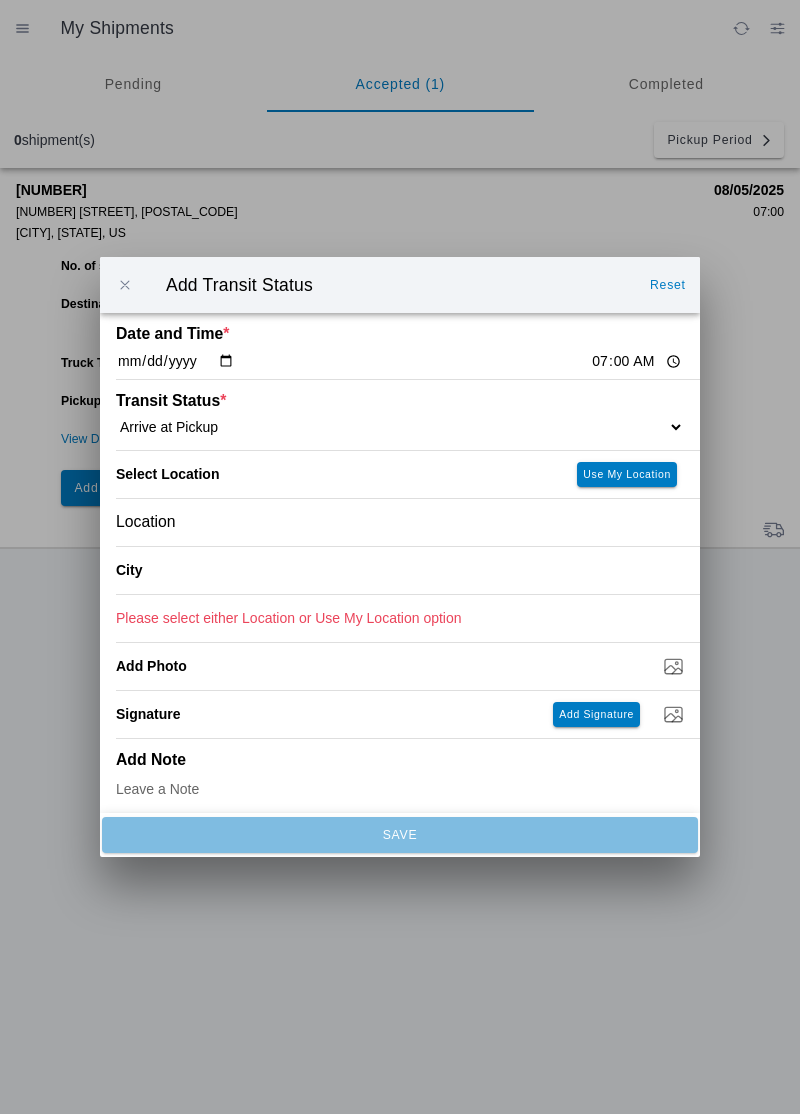 click on "Location" 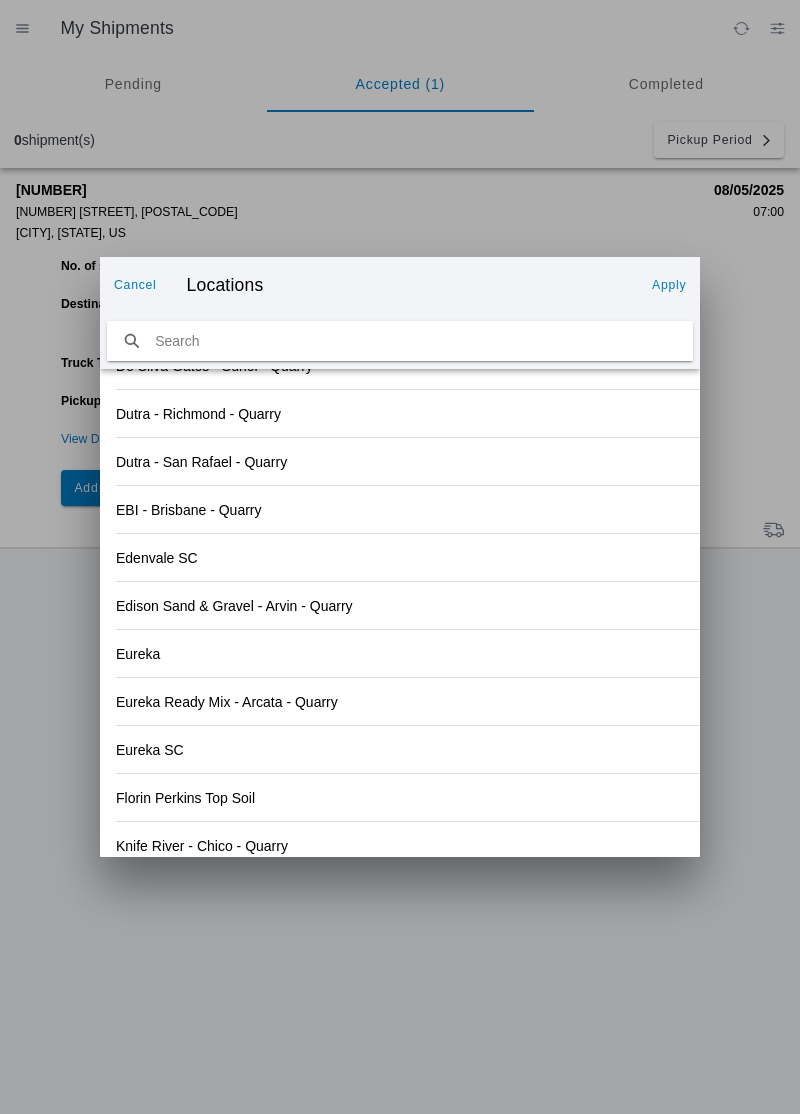 scroll, scrollTop: 2054, scrollLeft: 0, axis: vertical 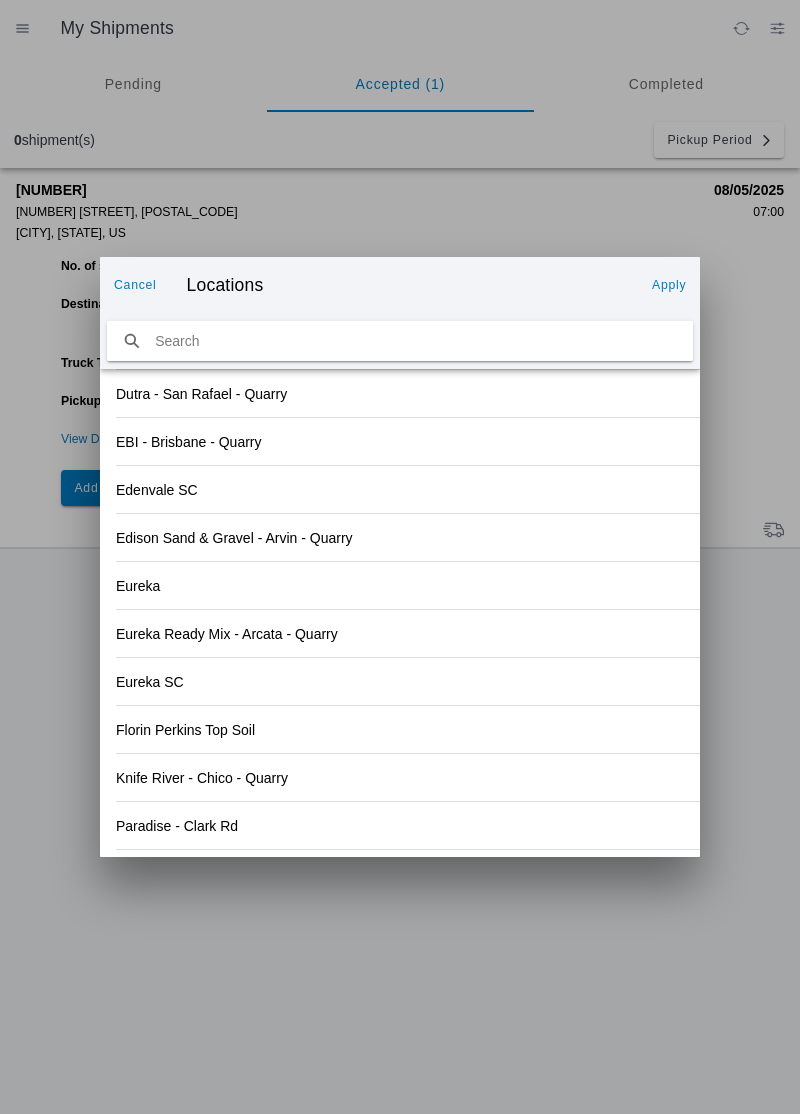 type on "g" 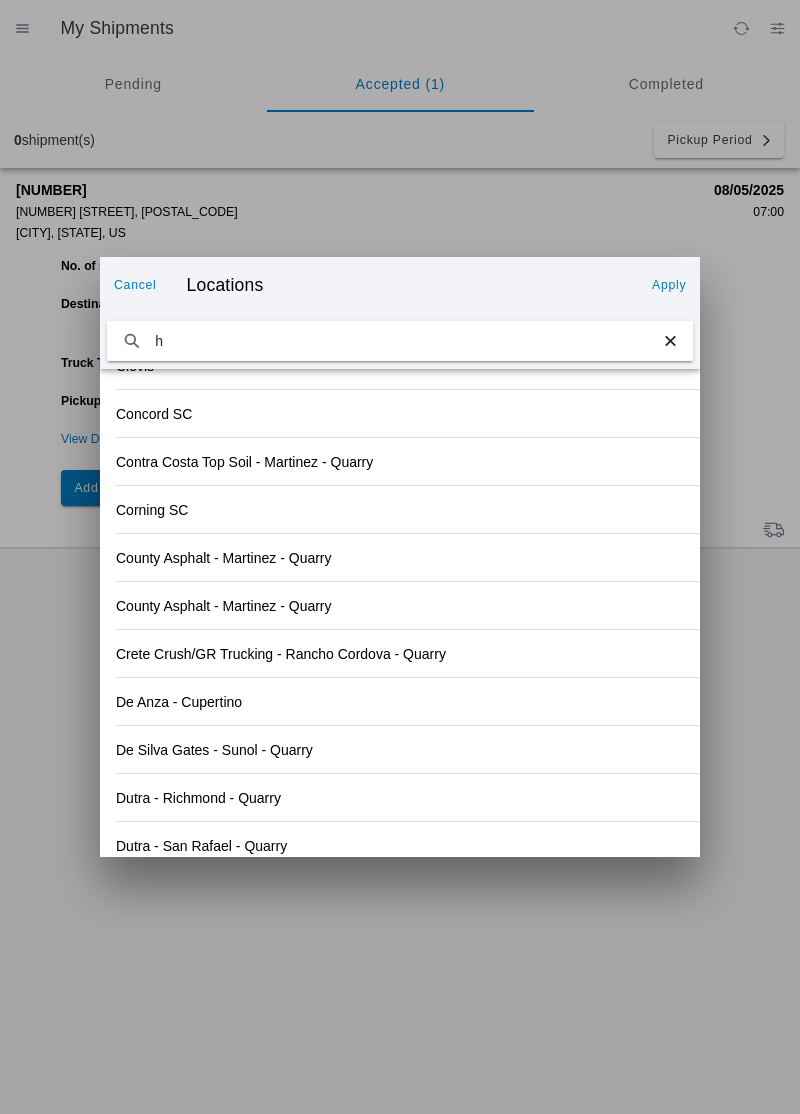 scroll, scrollTop: 2054, scrollLeft: 0, axis: vertical 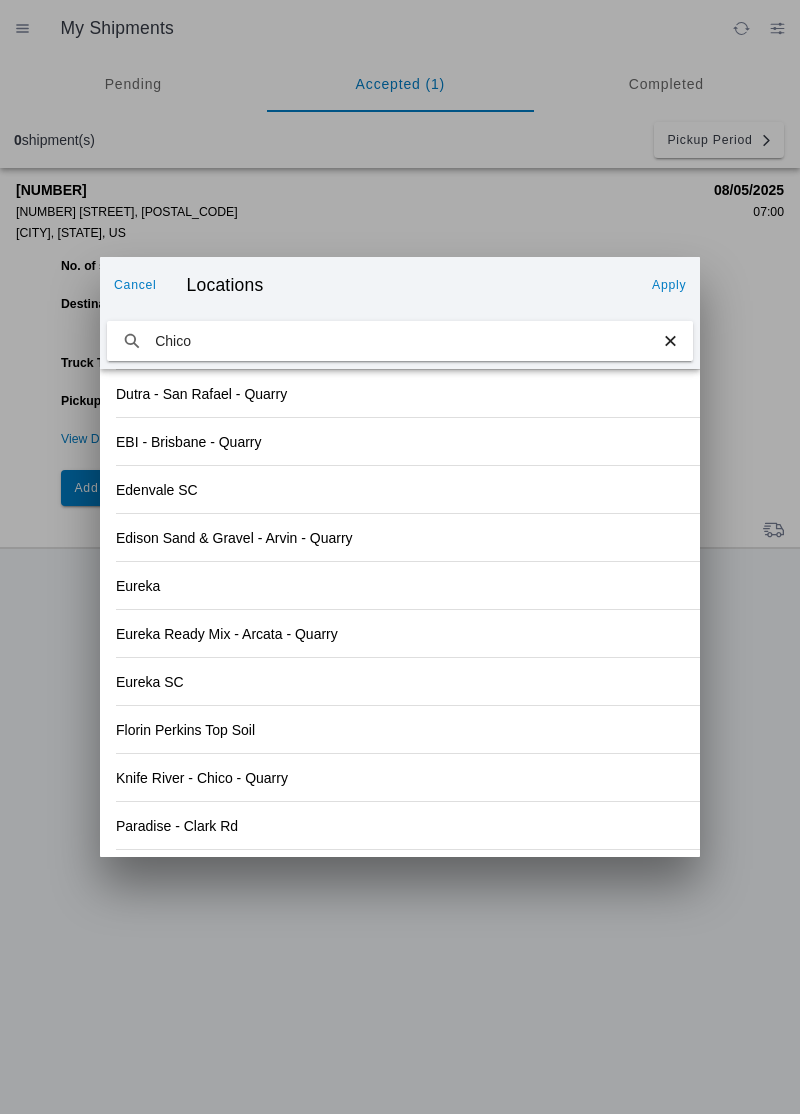 type on "Chico" 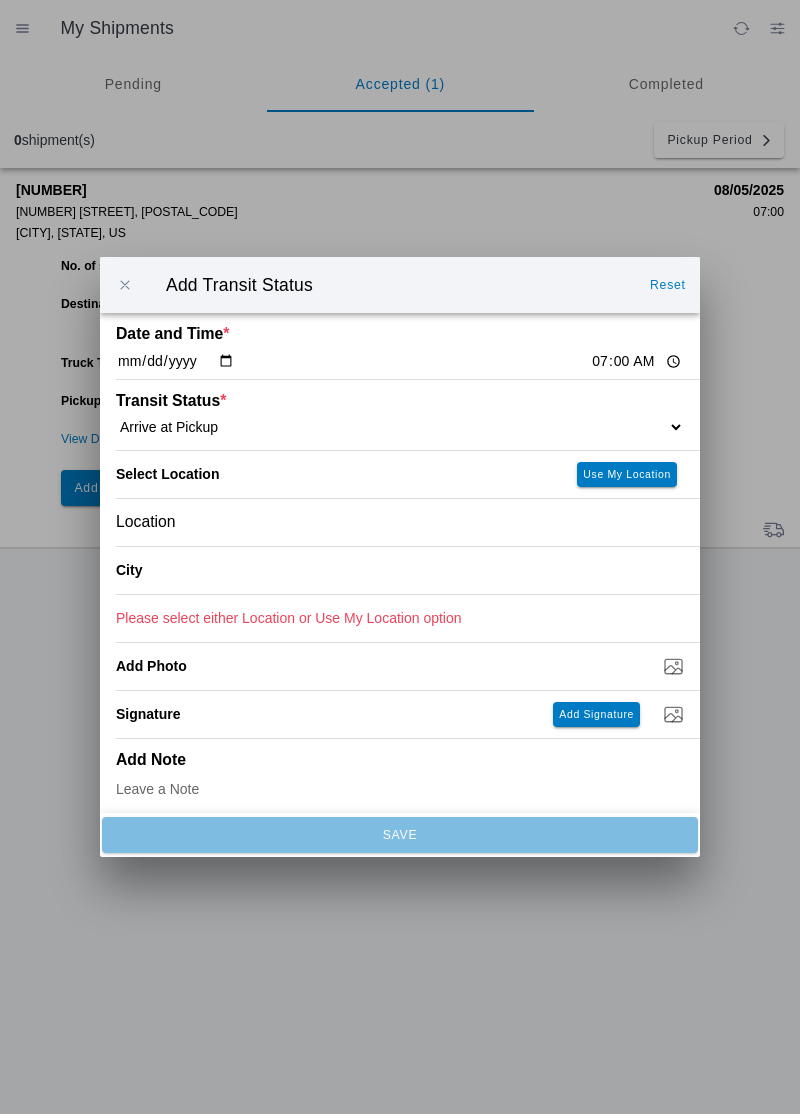 click on "Select Location" 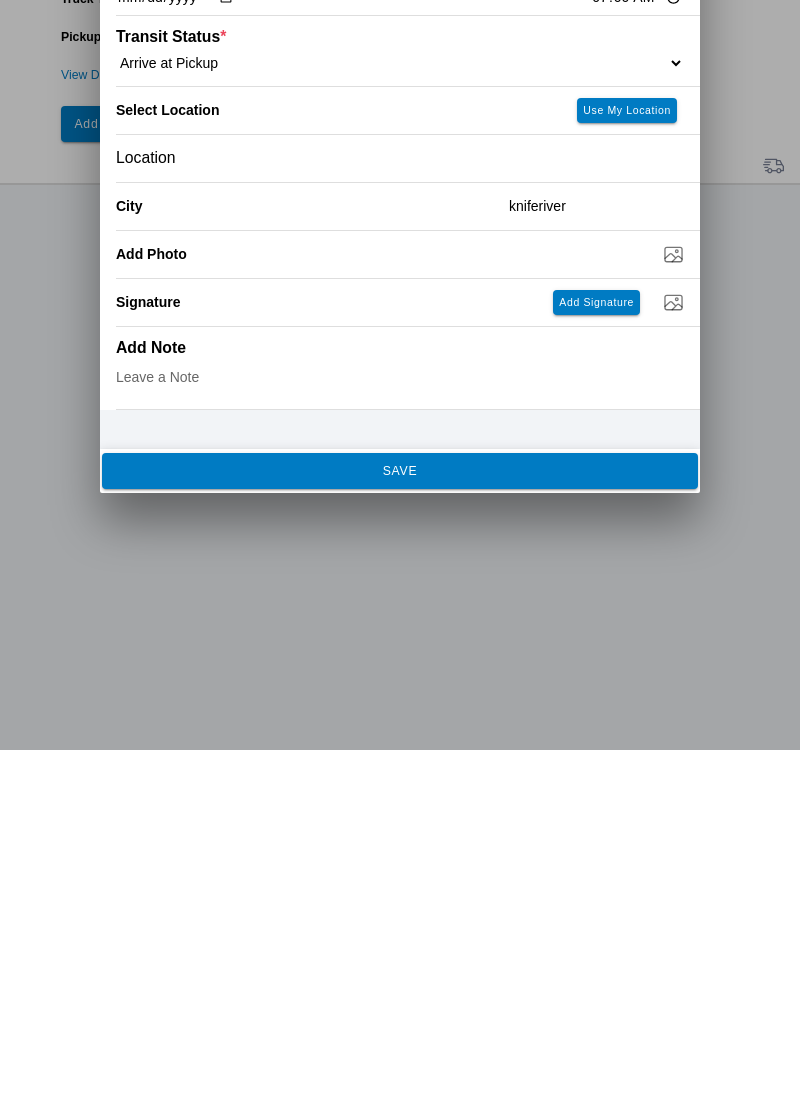 type on "kniferiver" 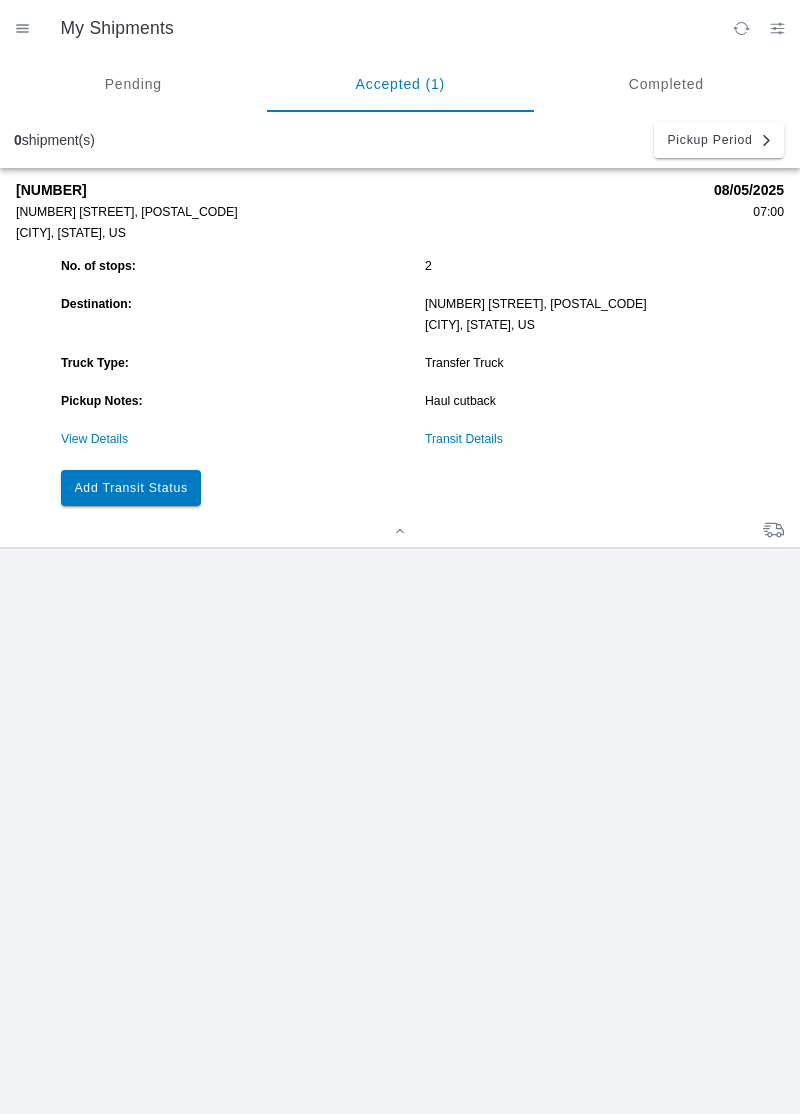 click on "Add Transit Status" 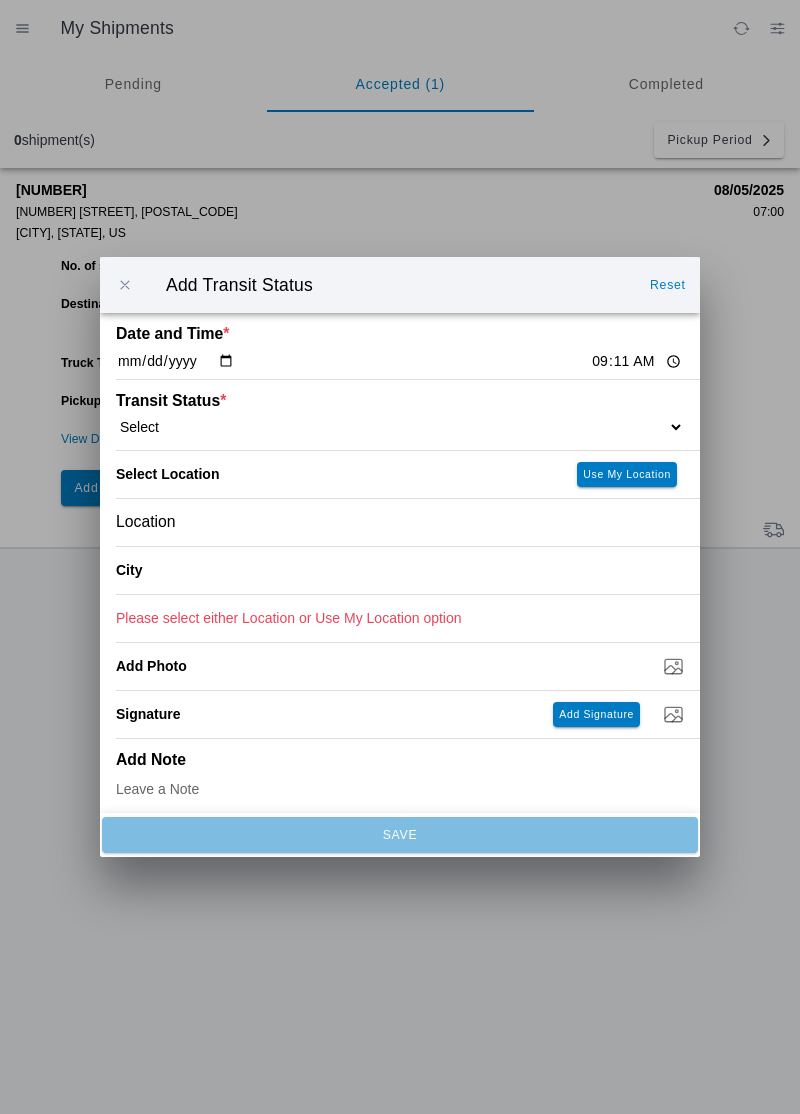 click on "09:11" 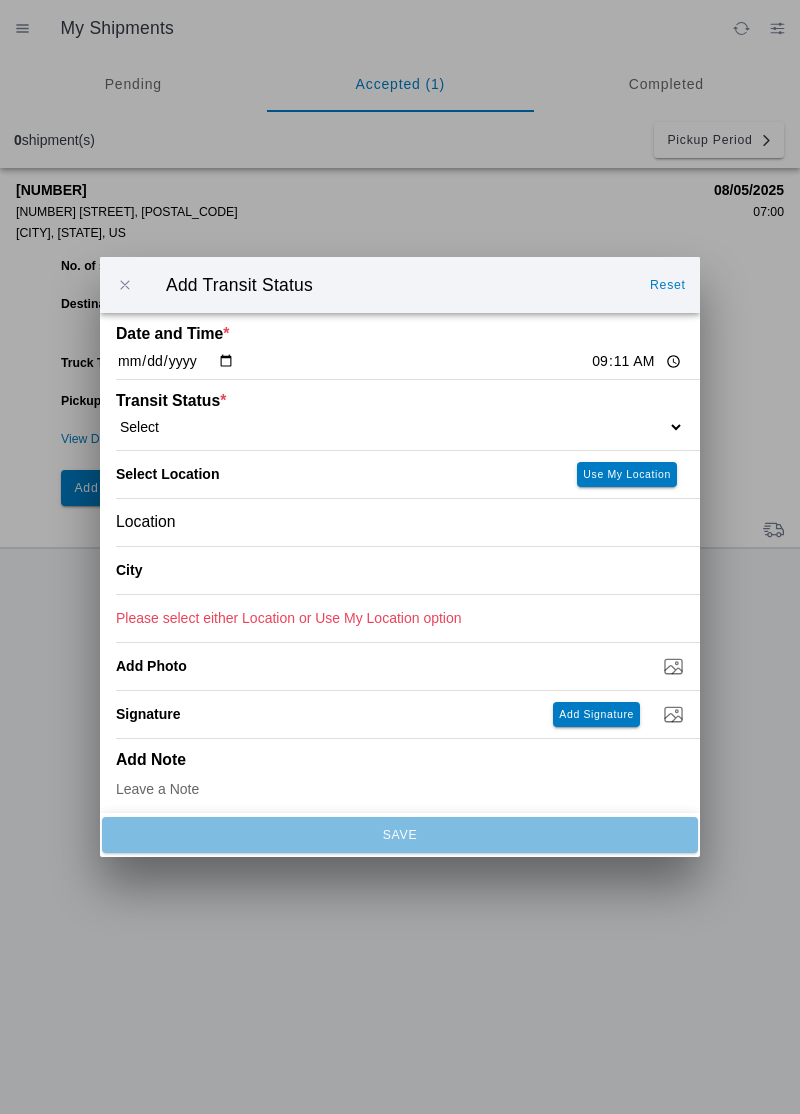 type on "07:08" 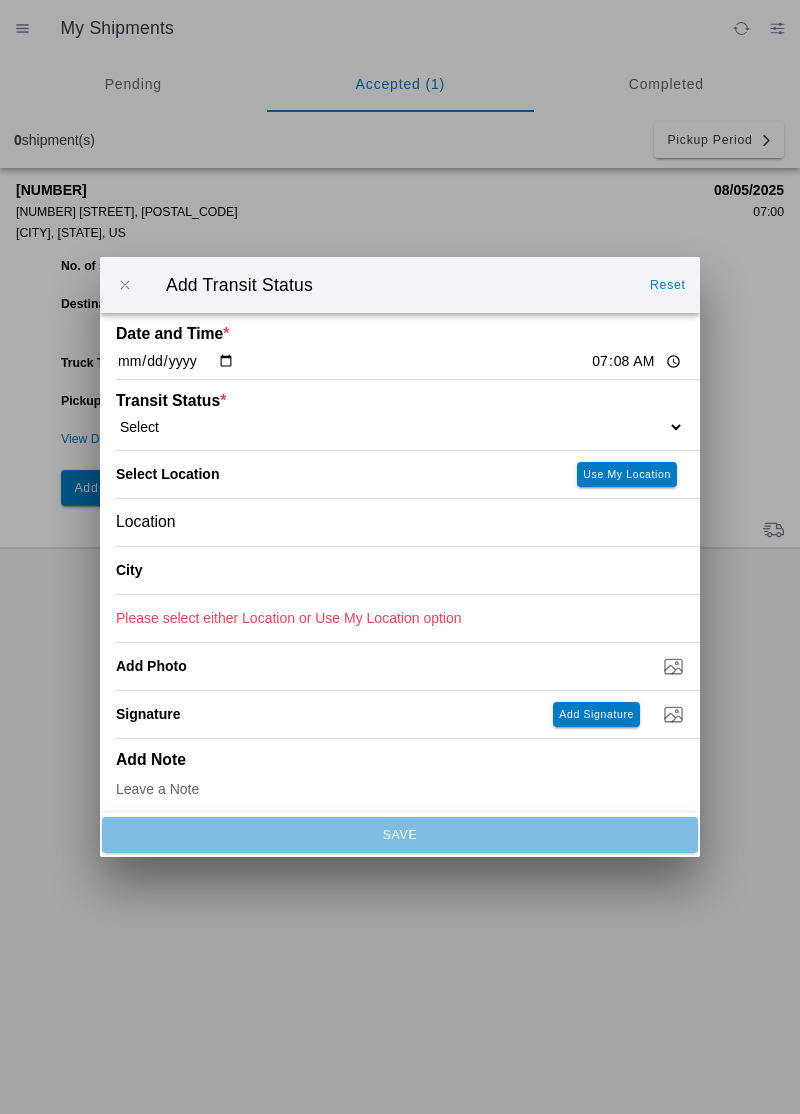 click on "Select Arrive at Drop Off Arrive at Pickup Break Start Break Stop Depart Drop Off Depart Pickup Shift Complete" 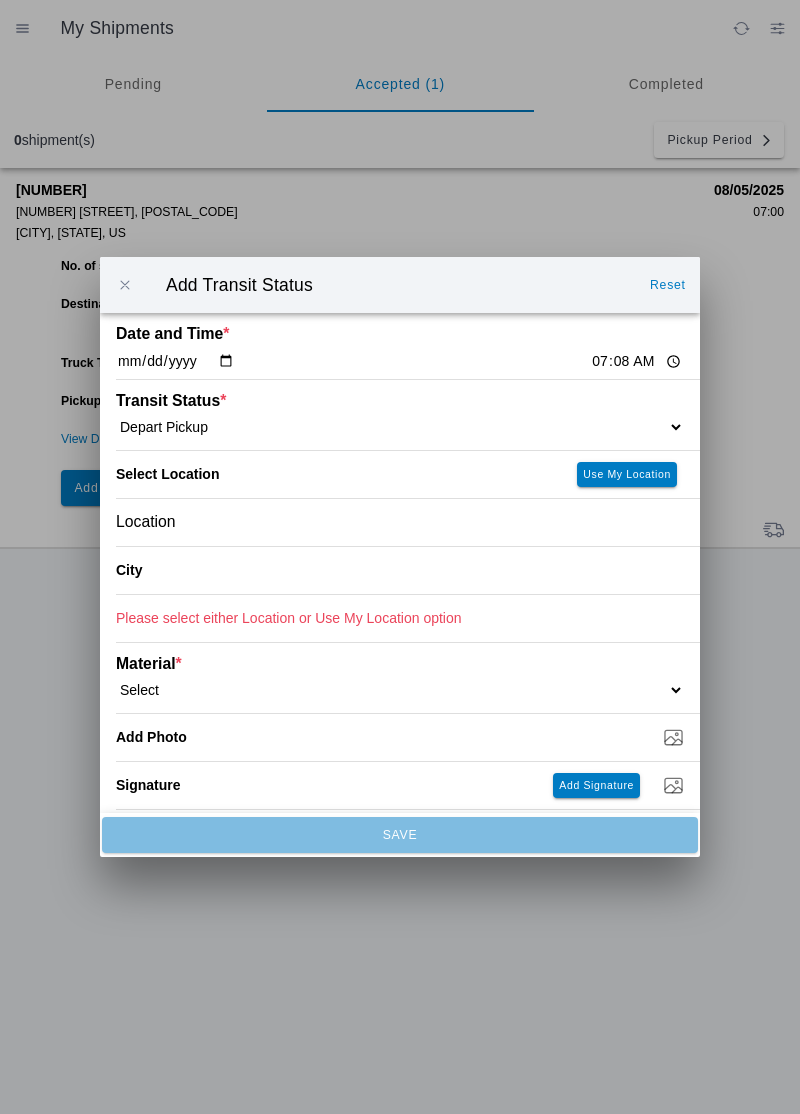 click on "Location" 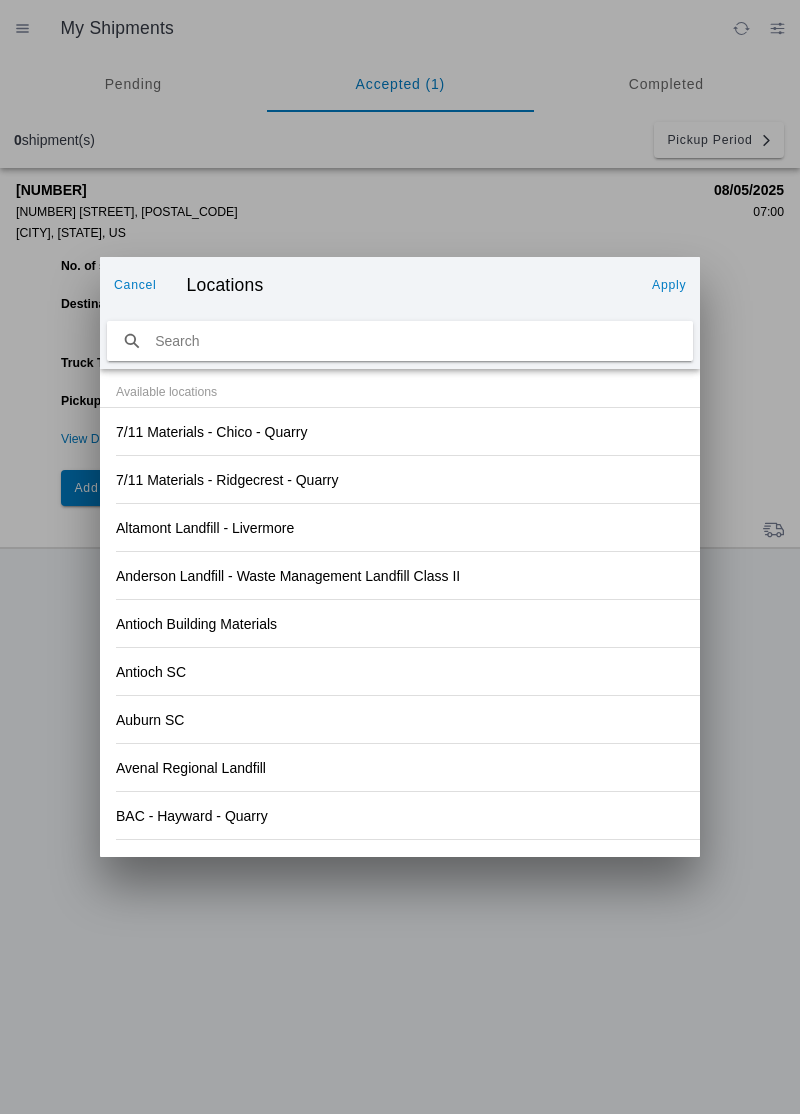 click on "Antioch Building Materials" 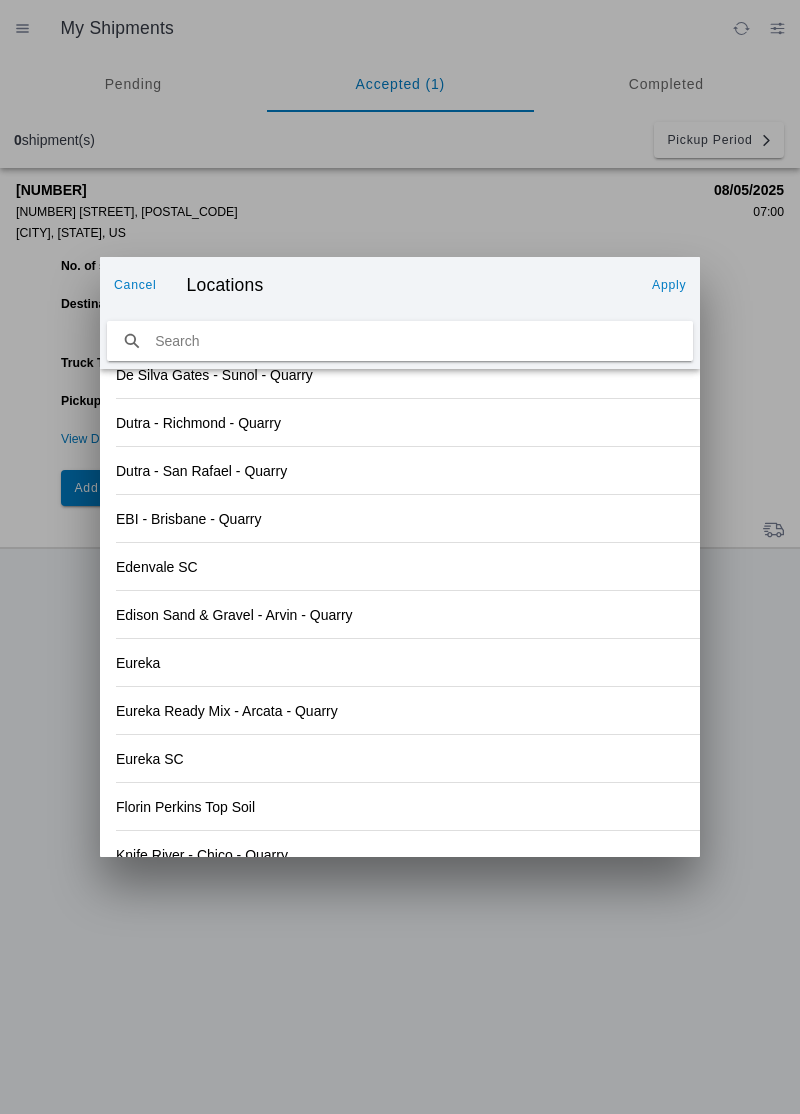 scroll, scrollTop: 2085, scrollLeft: 0, axis: vertical 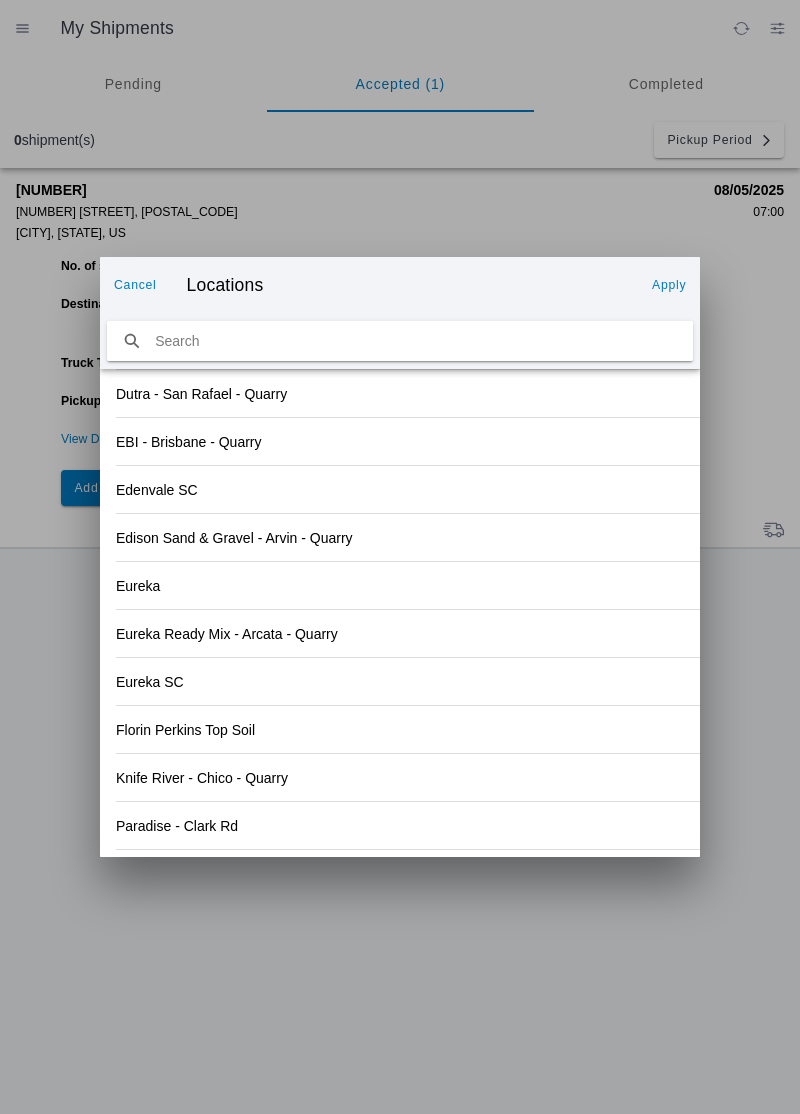 click on "Knife River - Chico - Quarry" 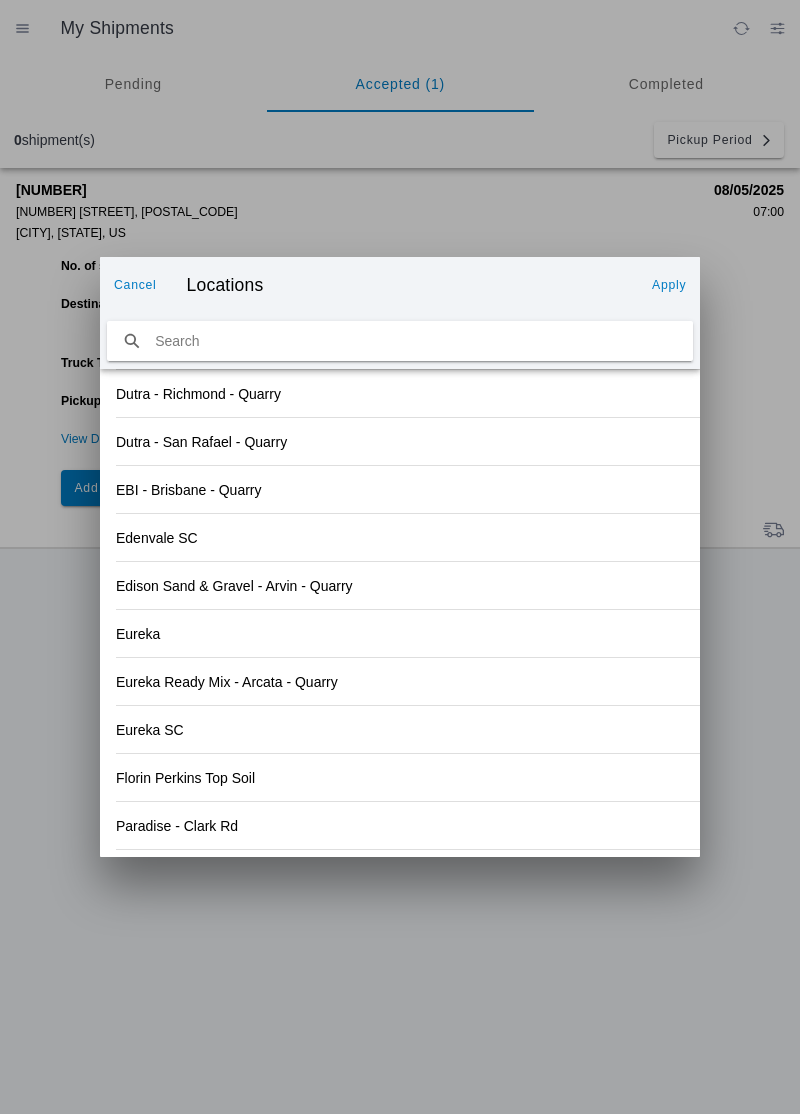 scroll, scrollTop: 2085, scrollLeft: 0, axis: vertical 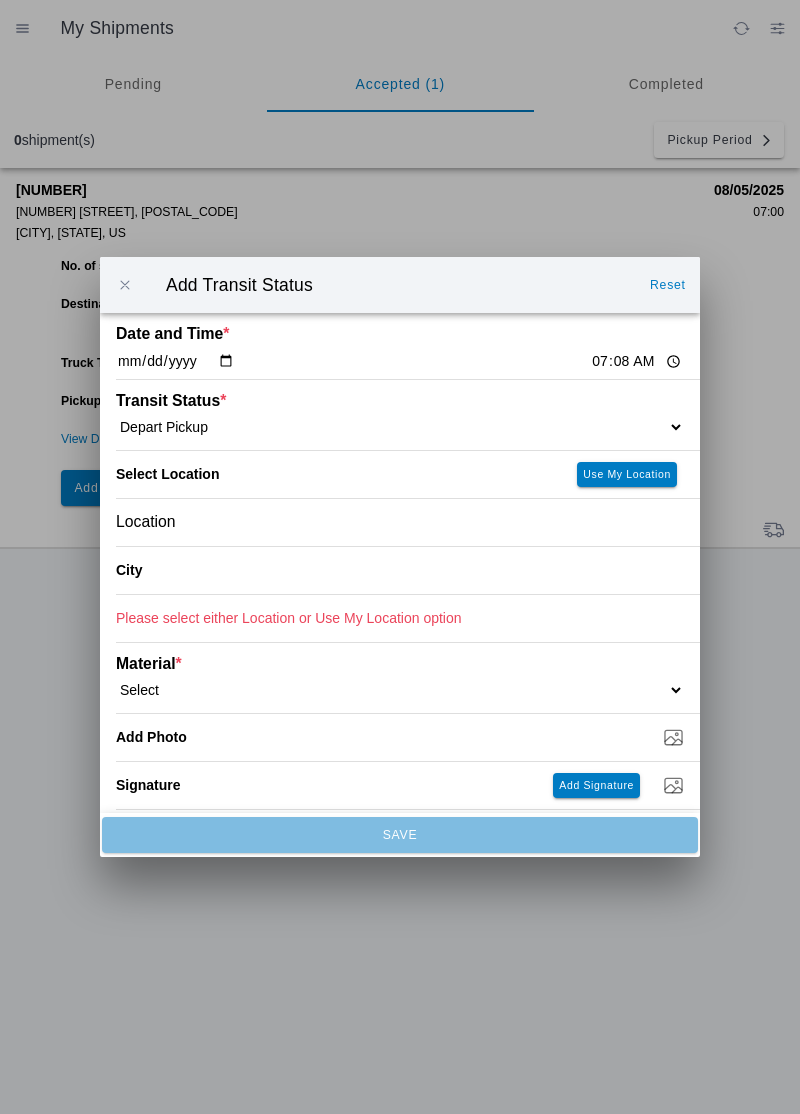 type on "Chico" 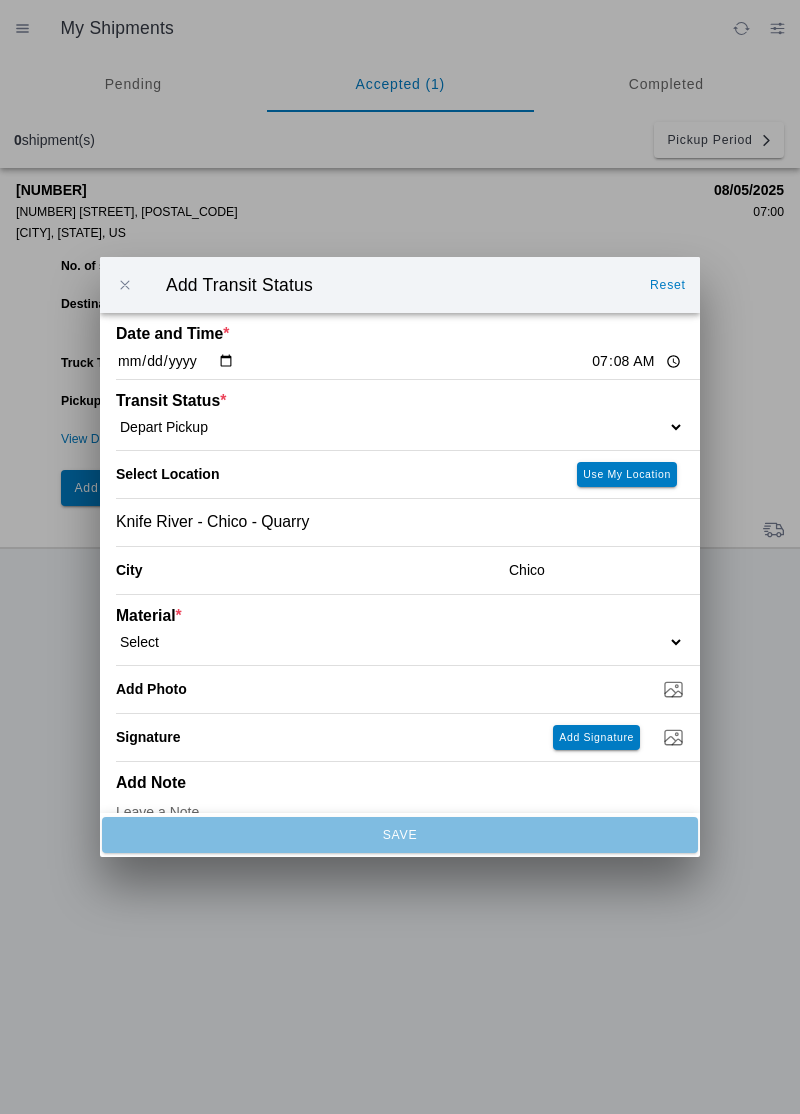 click on "Select 1" x 3" Rock 1" x 4" Rock 2" x 4" Rock Asphalt Cold Patch Backfill Spec Lapis Sand (EMS 4123) Backfill Spec Sand (EMS 4123) Base Rock (Class 2) Broken Concrete/Asphalt C-Ballast Crushed Base Rock (3/4") D-Ballast Drain Rock (1.5") Drain Rock (3/4") Dry Spoils Oversized Concrete/Asphalt Palletized EZ Street Premium Asphalt Cold Patch Recycled Base Rock (Class 2) Rip Rap Top Soil" 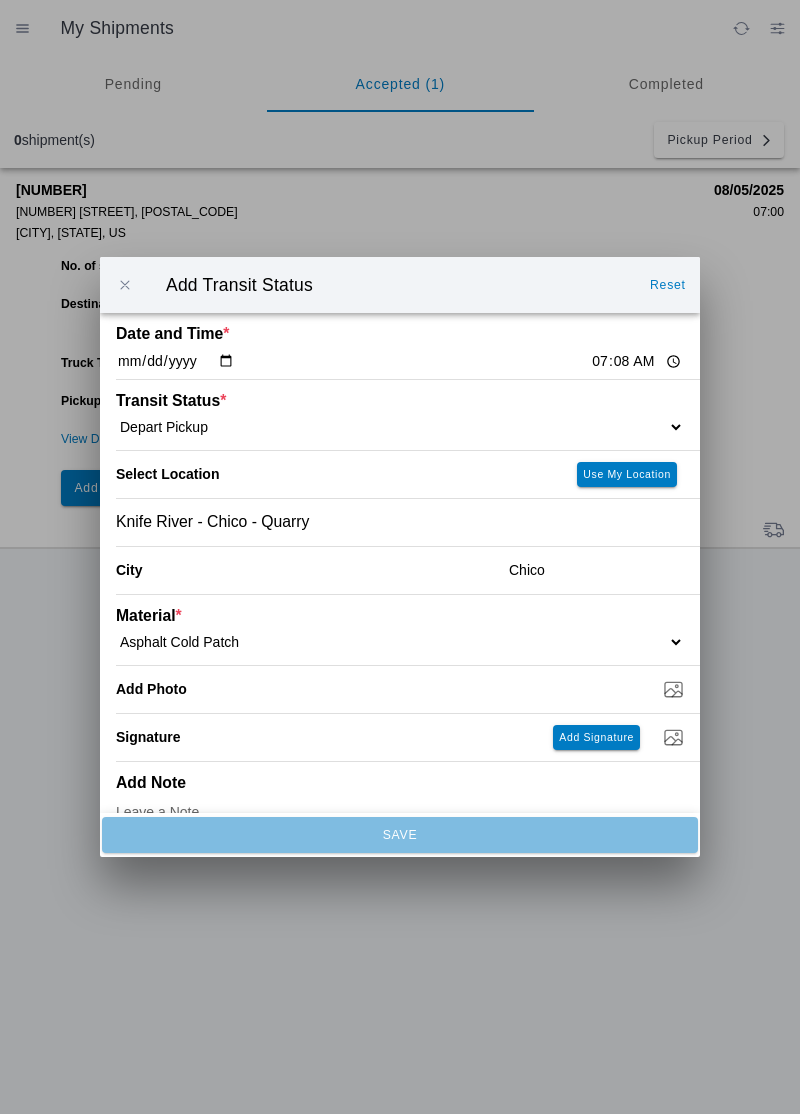 select on "708648" 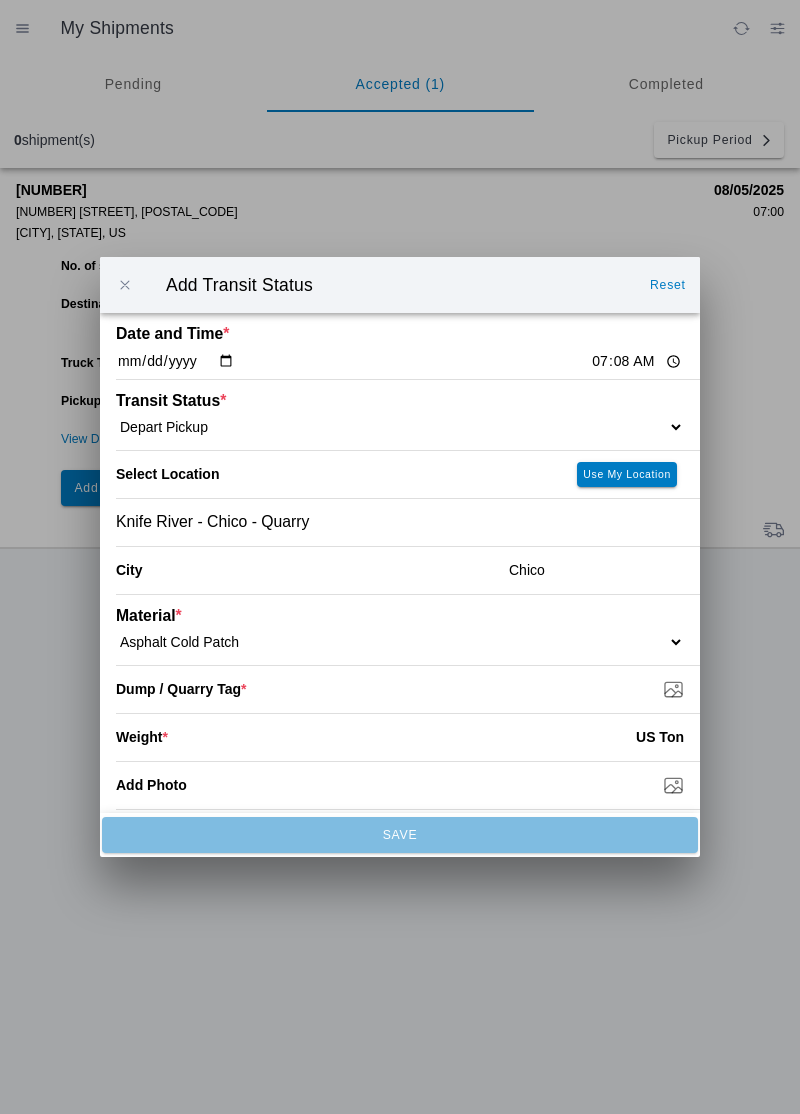 click on "Dump / Quarry Tag *" at bounding box center (408, 689) 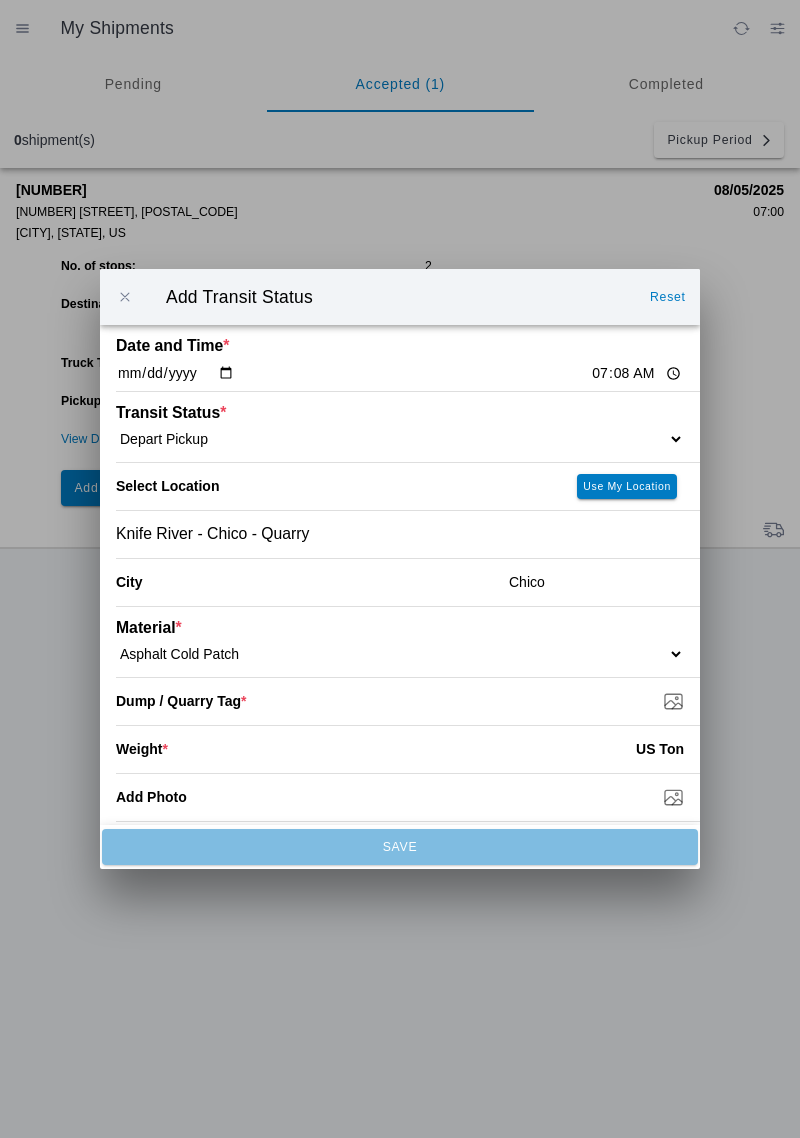 type on "C:\fakepath\[FILENAME].jpg" 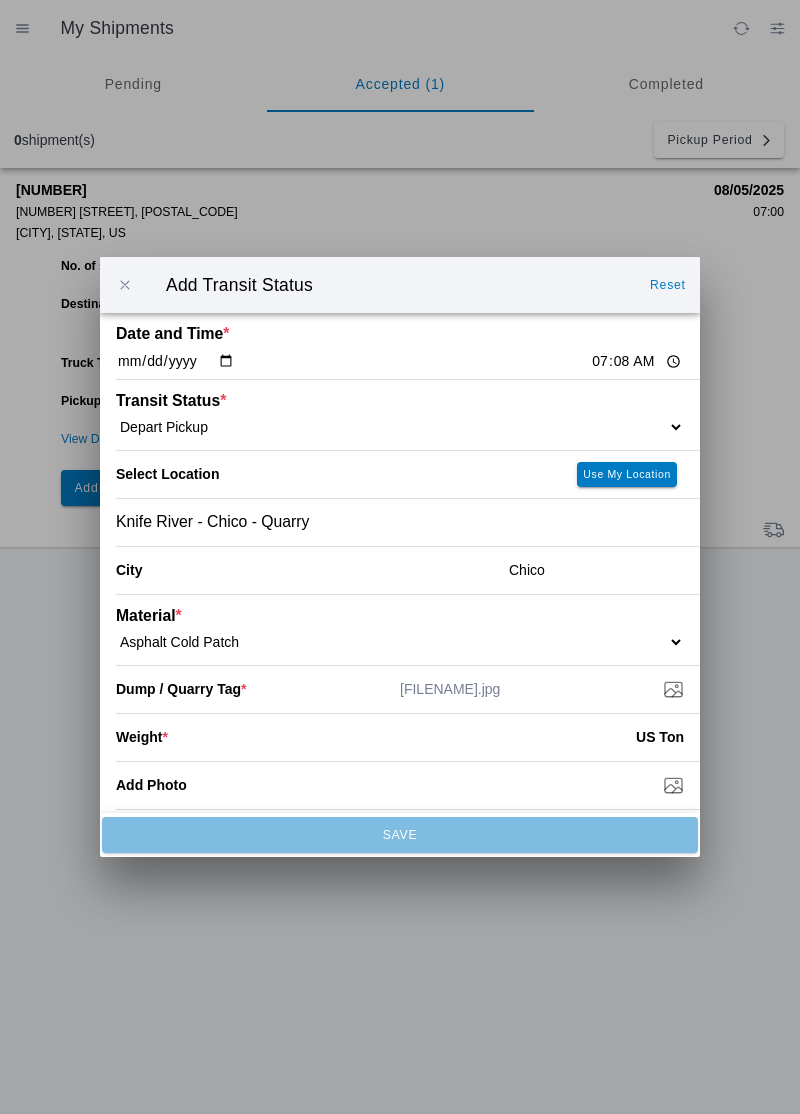 click 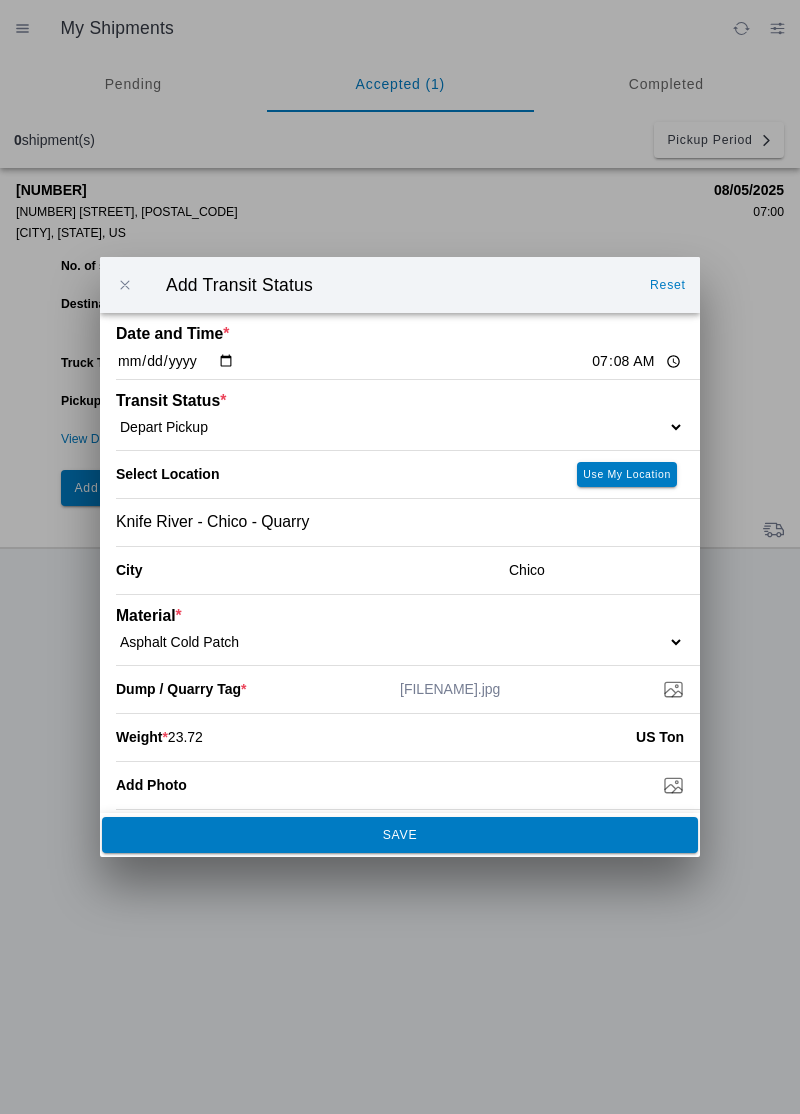 type on "23.72" 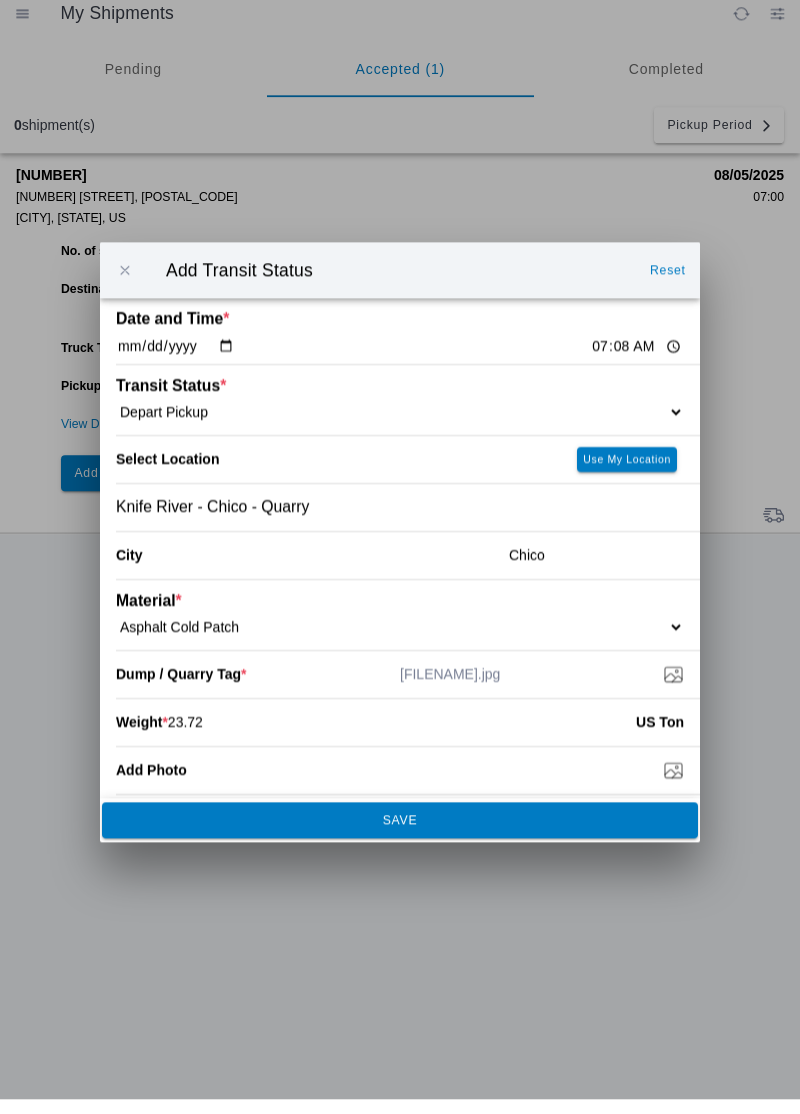 scroll, scrollTop: 127, scrollLeft: 0, axis: vertical 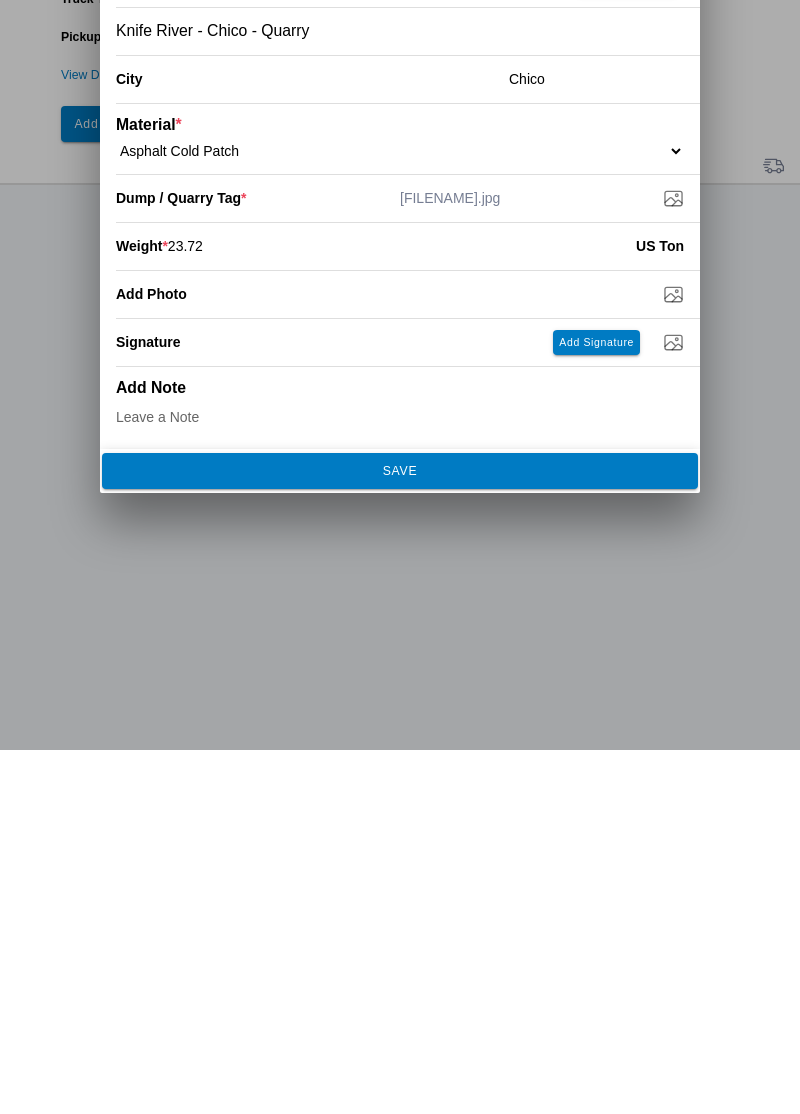 click on "SAVE" 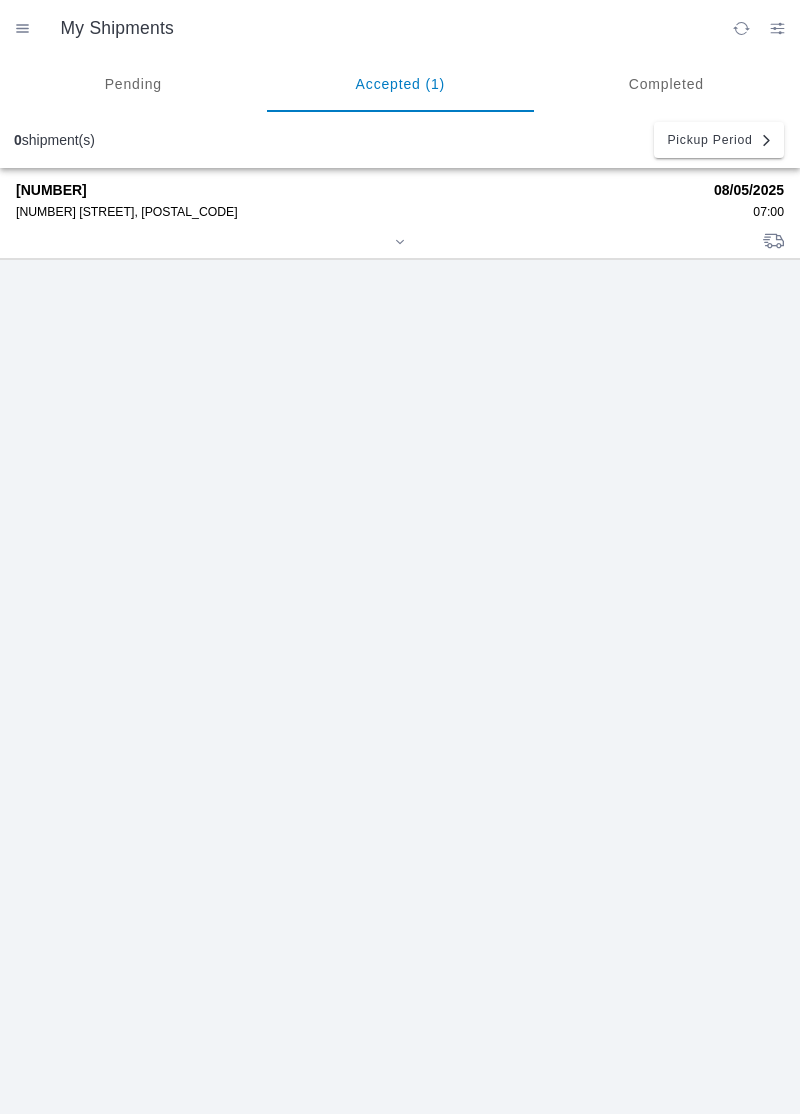 click on "[NUMBER] [STREET], [POSTAL_CODE]" 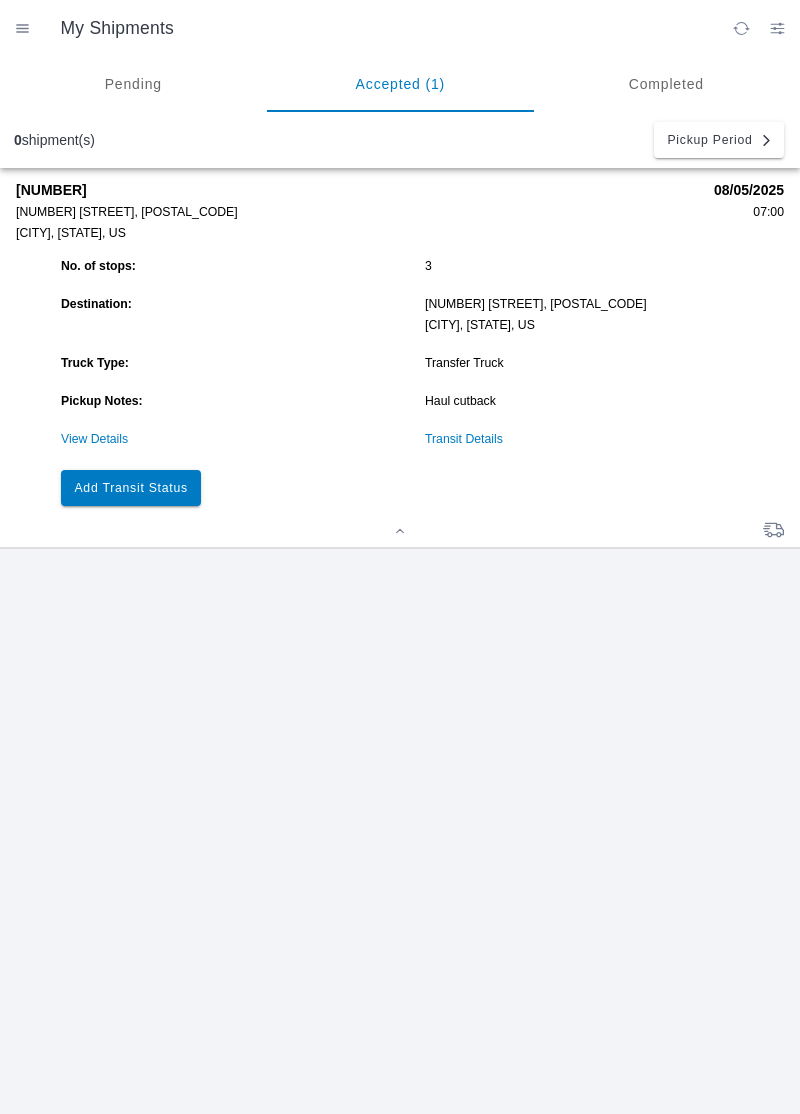 click on "Add Transit Status" 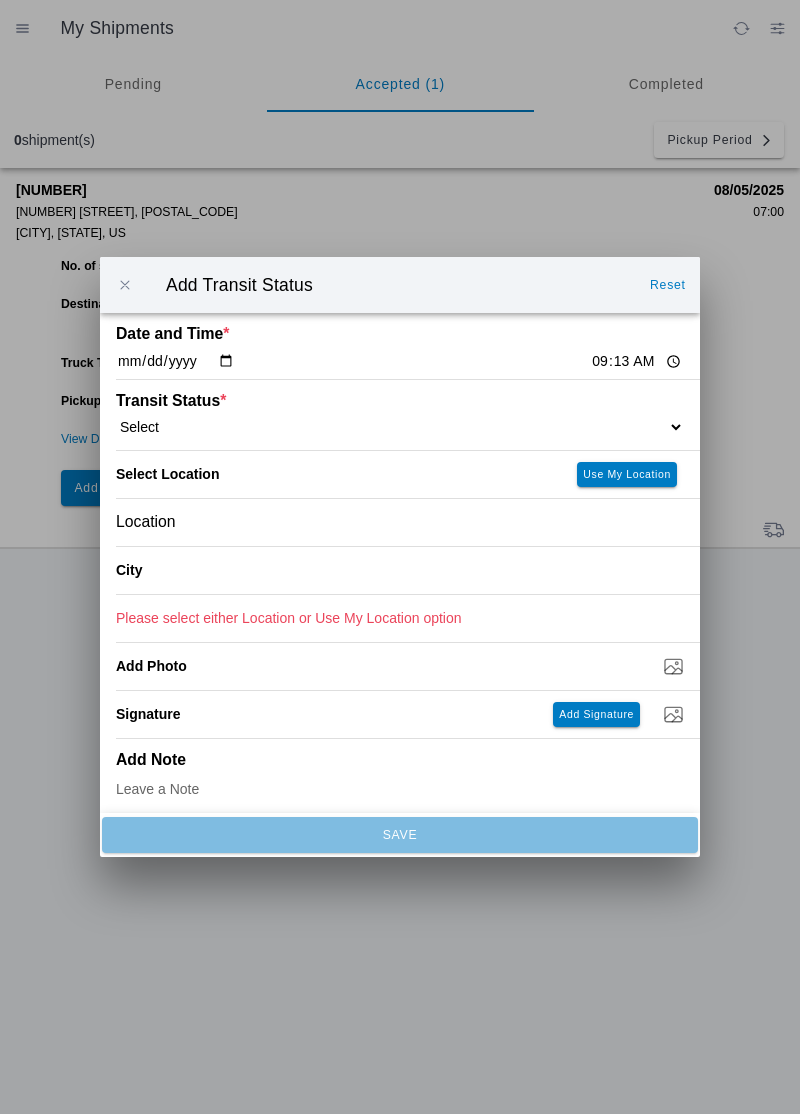 click on "Date and Time * 2025-08-05 09:13" 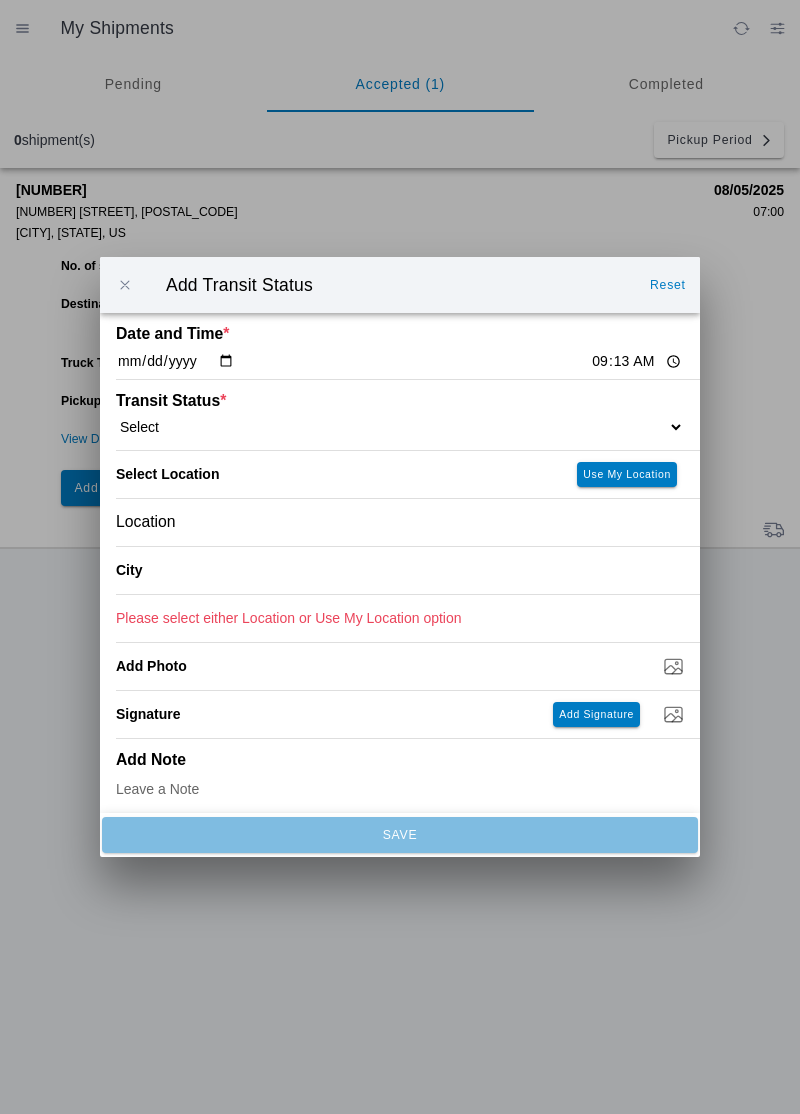 type on "07:35" 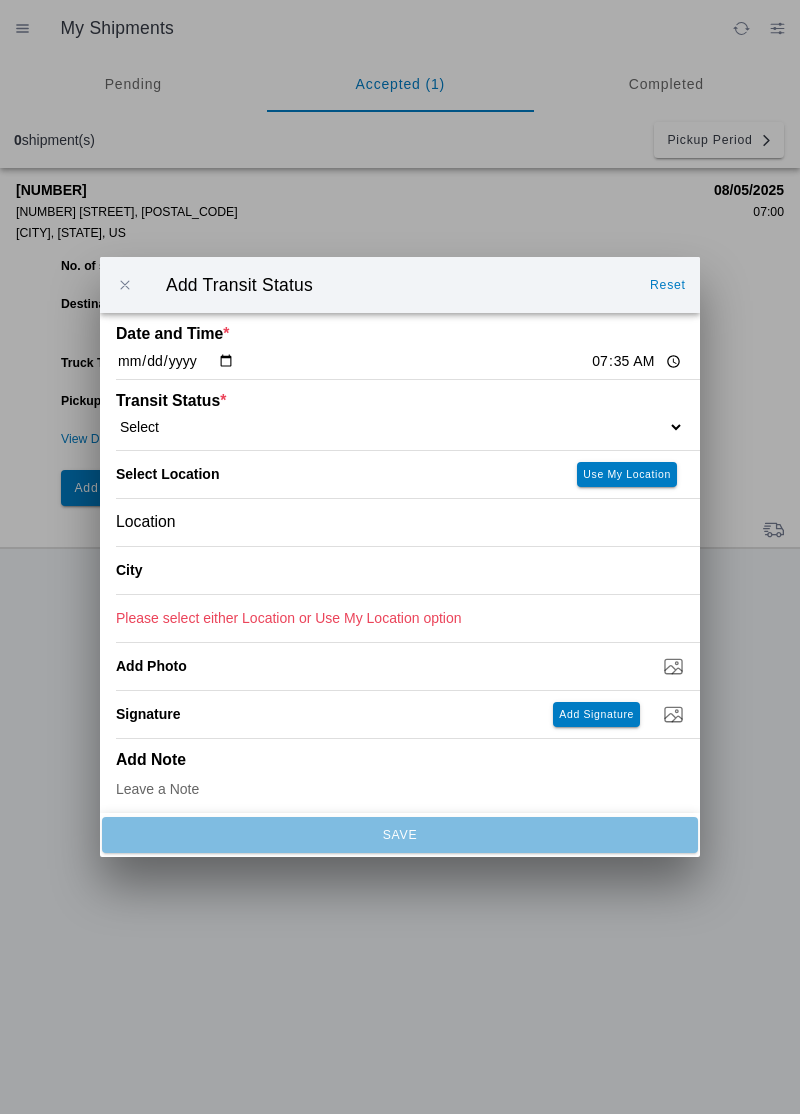 click on "Select Arrive at Drop Off Arrive at Pickup Break Start Break Stop Depart Drop Off Depart Pickup Shift Complete" 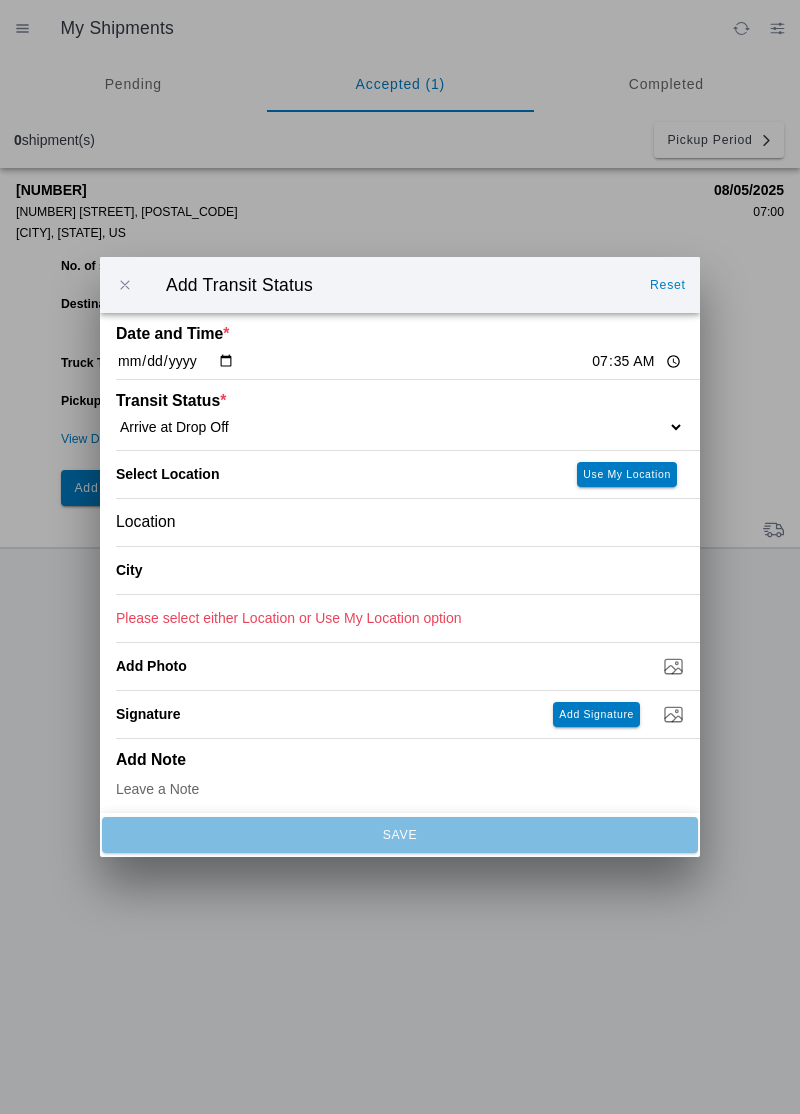 click on "Location" 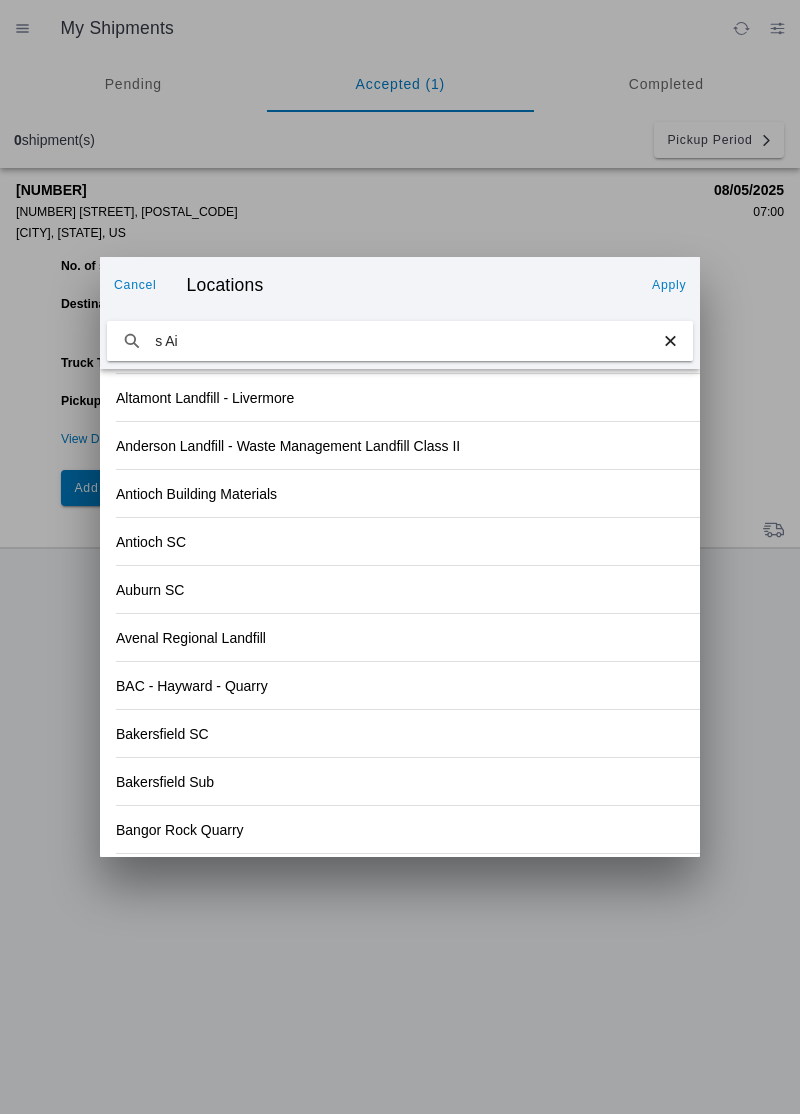 scroll, scrollTop: 126, scrollLeft: 0, axis: vertical 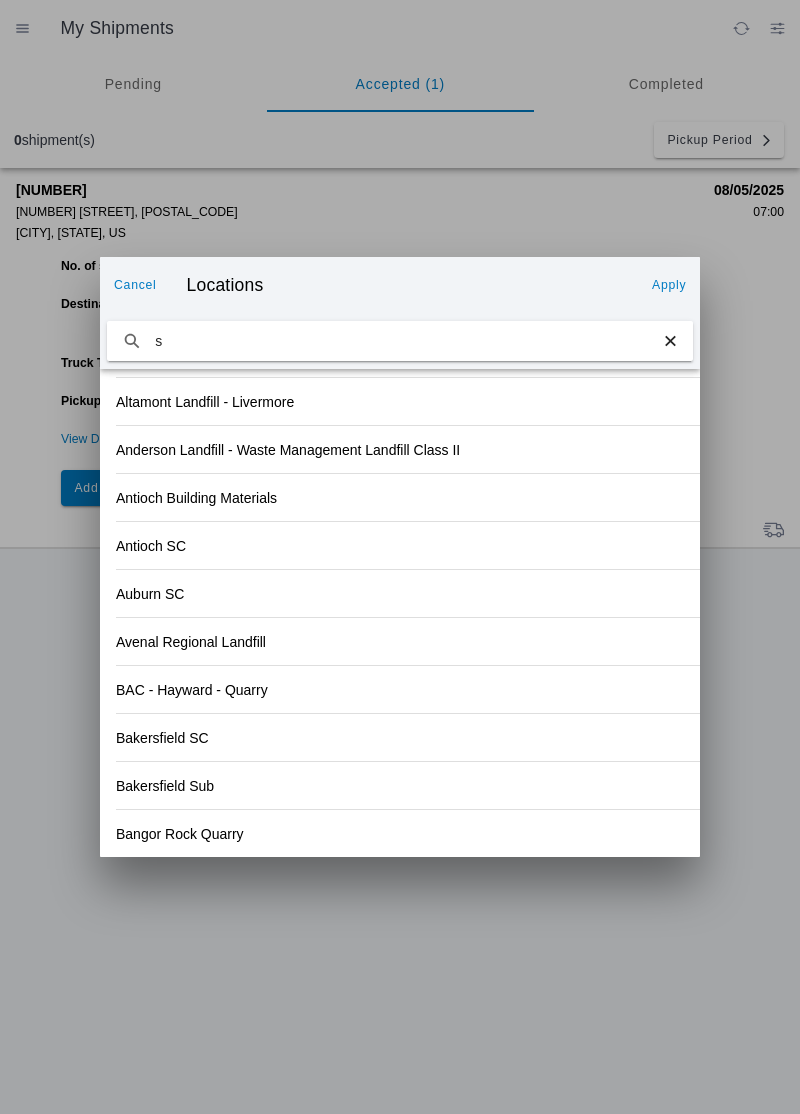 type on "s" 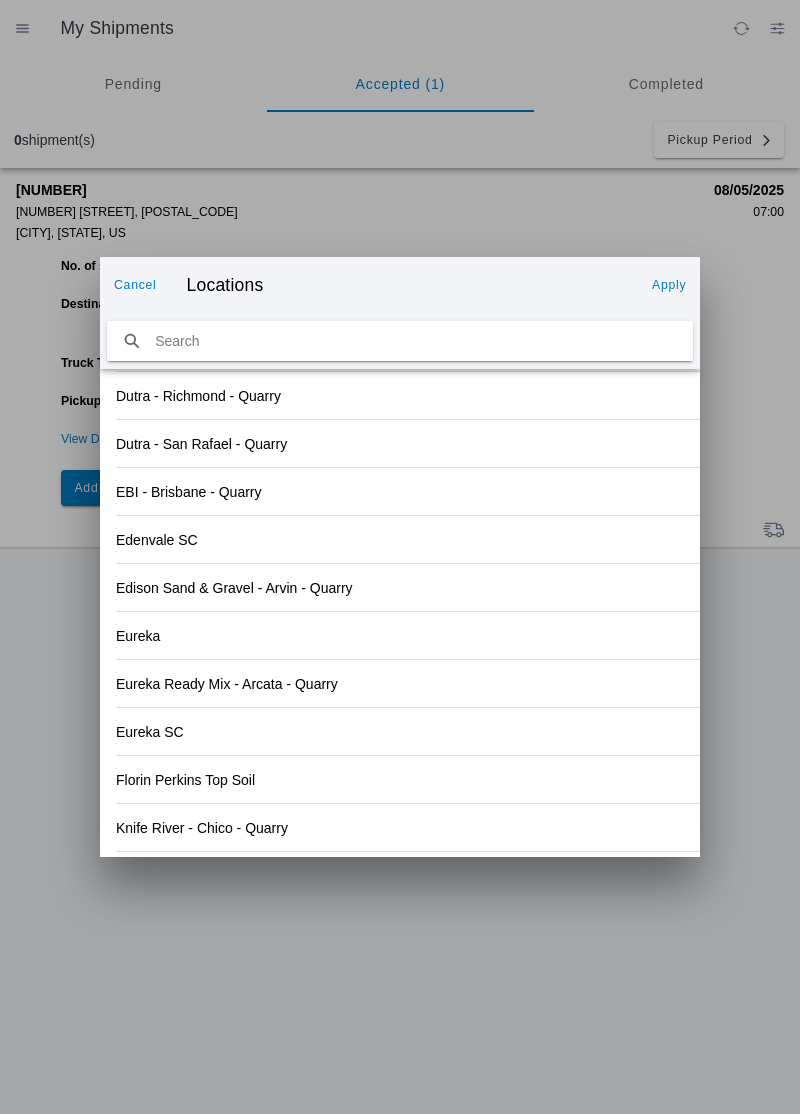 scroll, scrollTop: 2054, scrollLeft: 0, axis: vertical 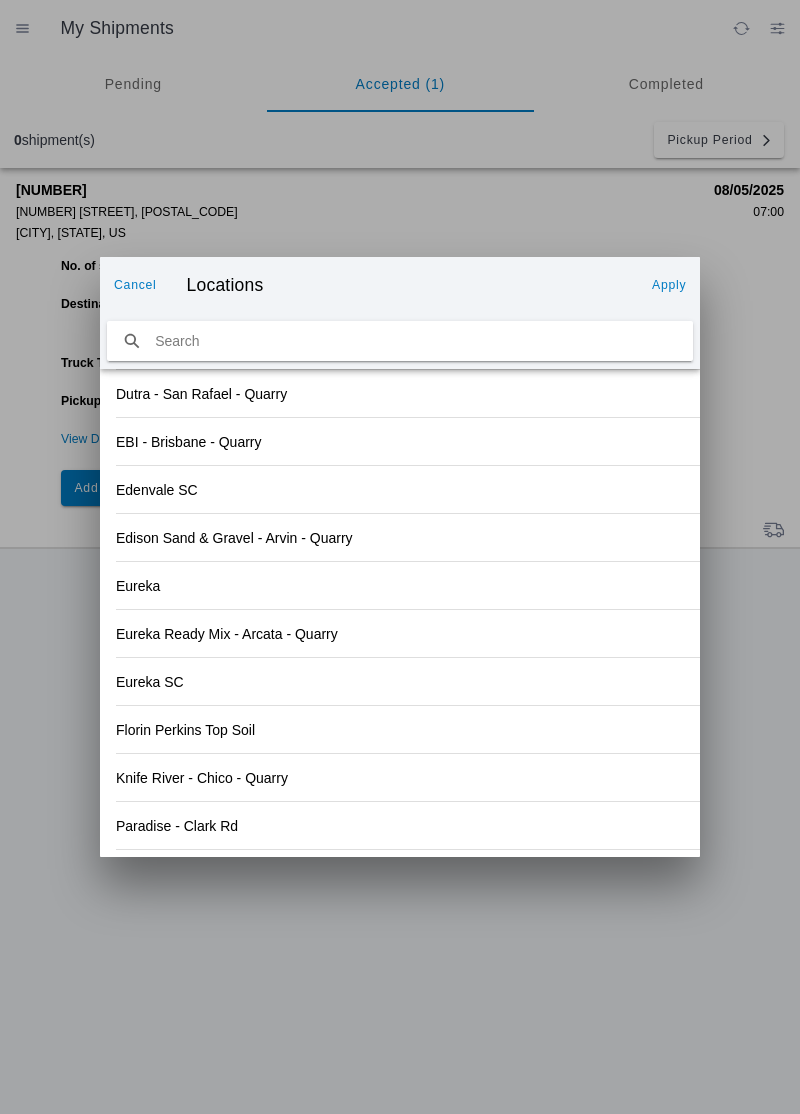 type on "so" 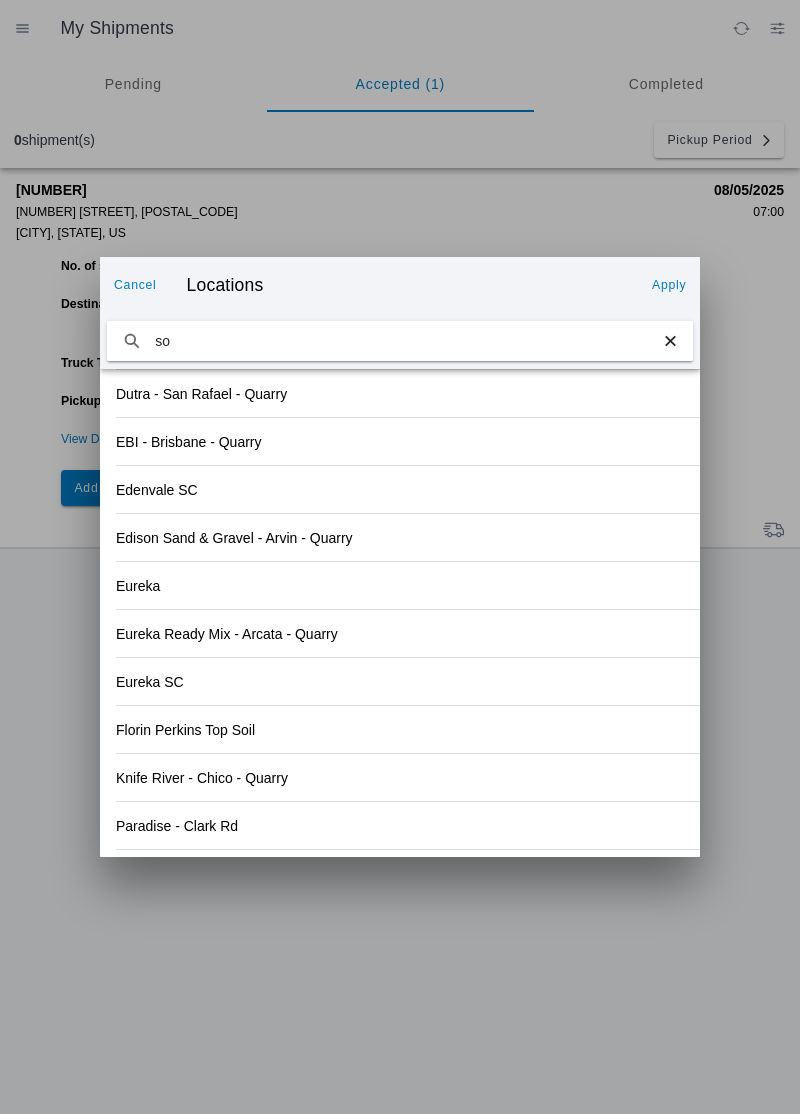 type 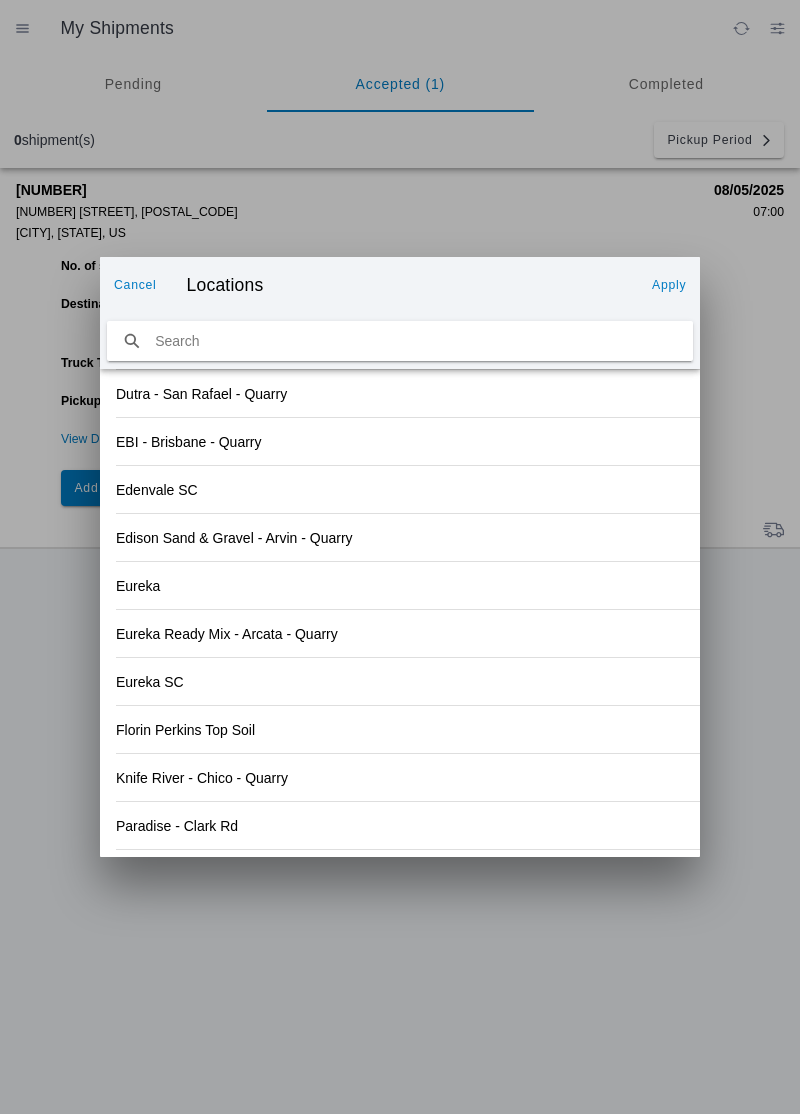 click on "Eureka SC" 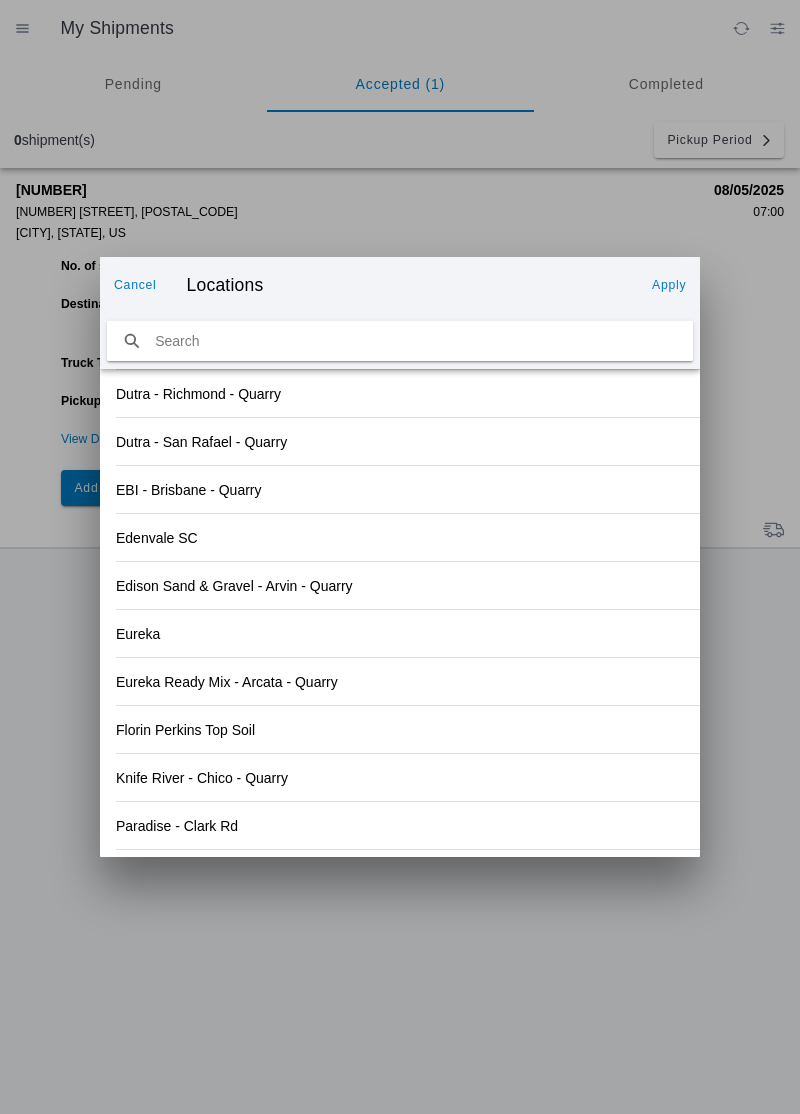 click on "Paradise - Clark Rd" 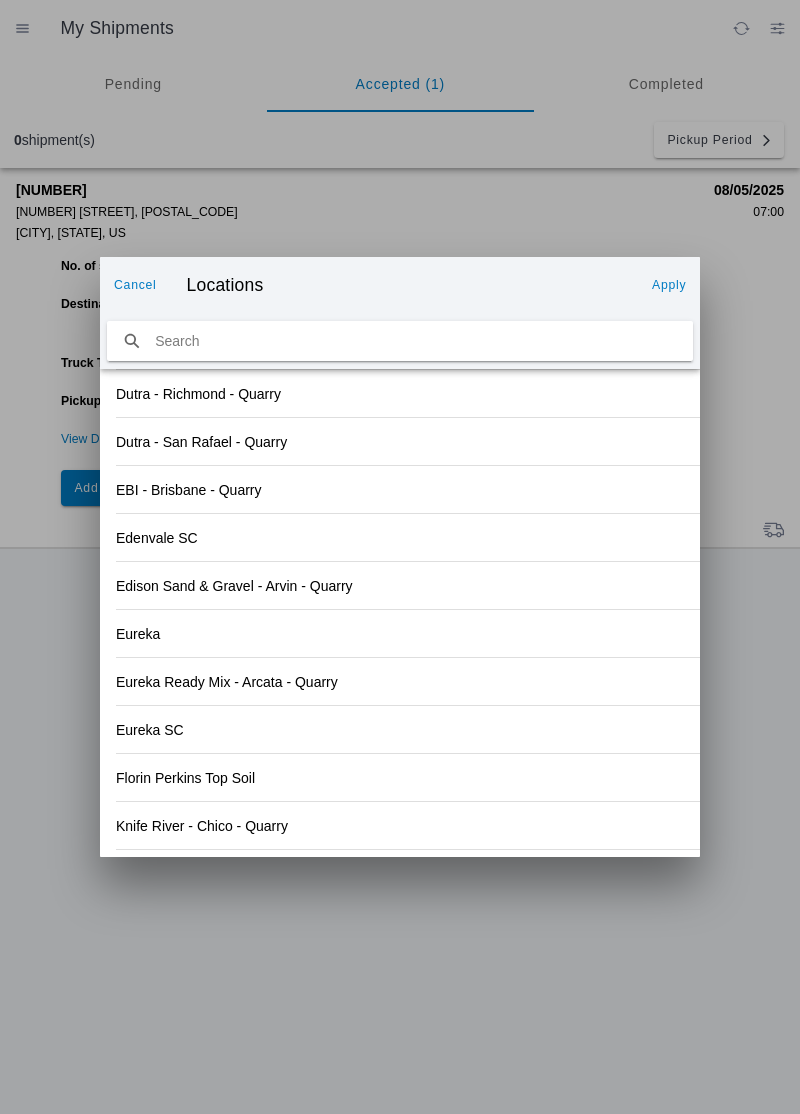click on "Apply" 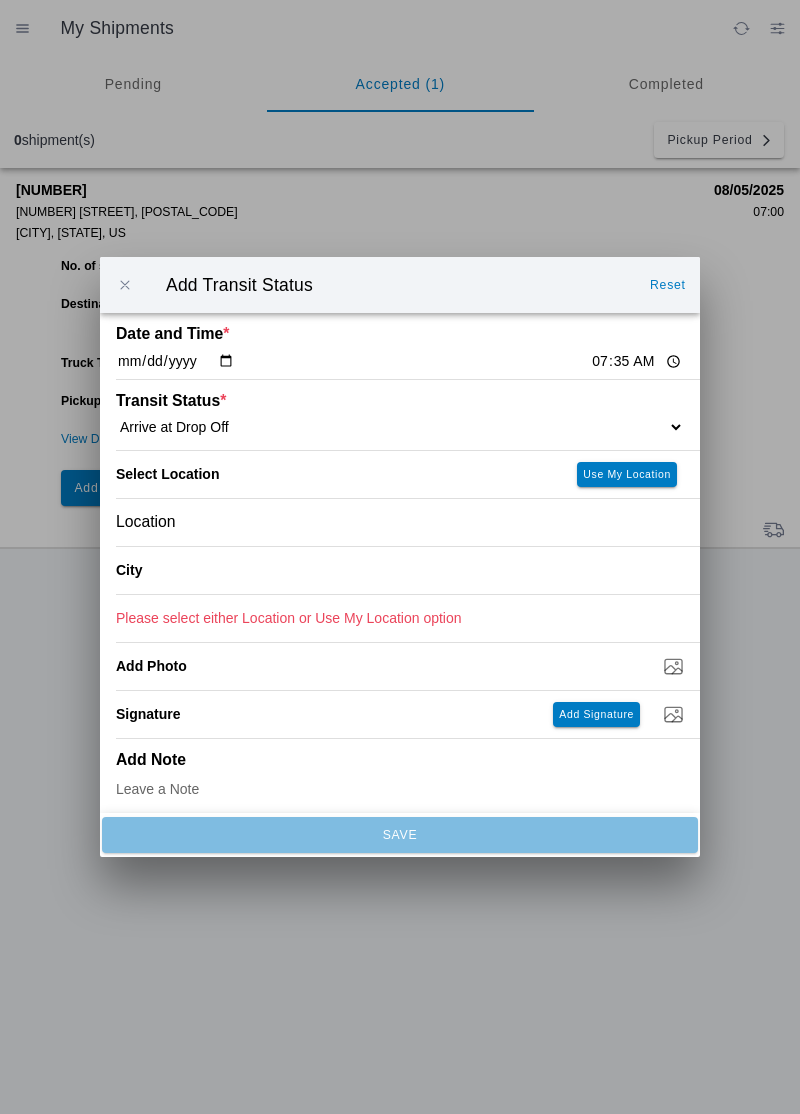 type on "Paradise" 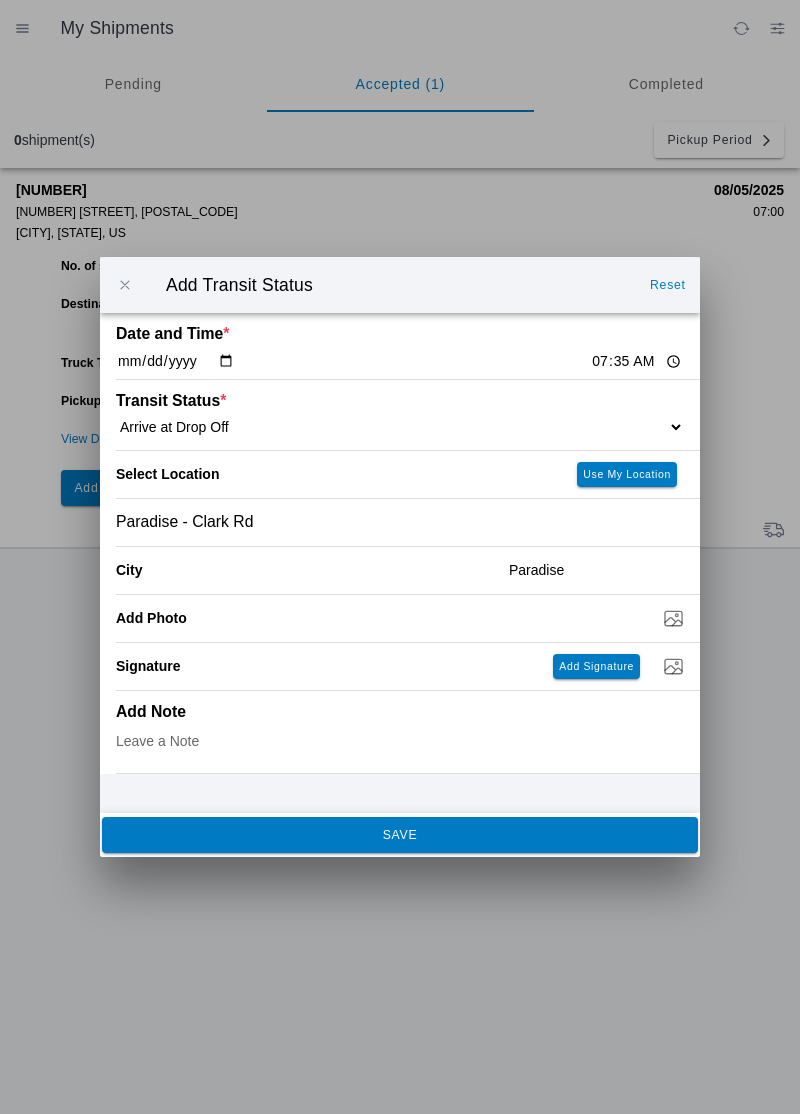 click on "SAVE" 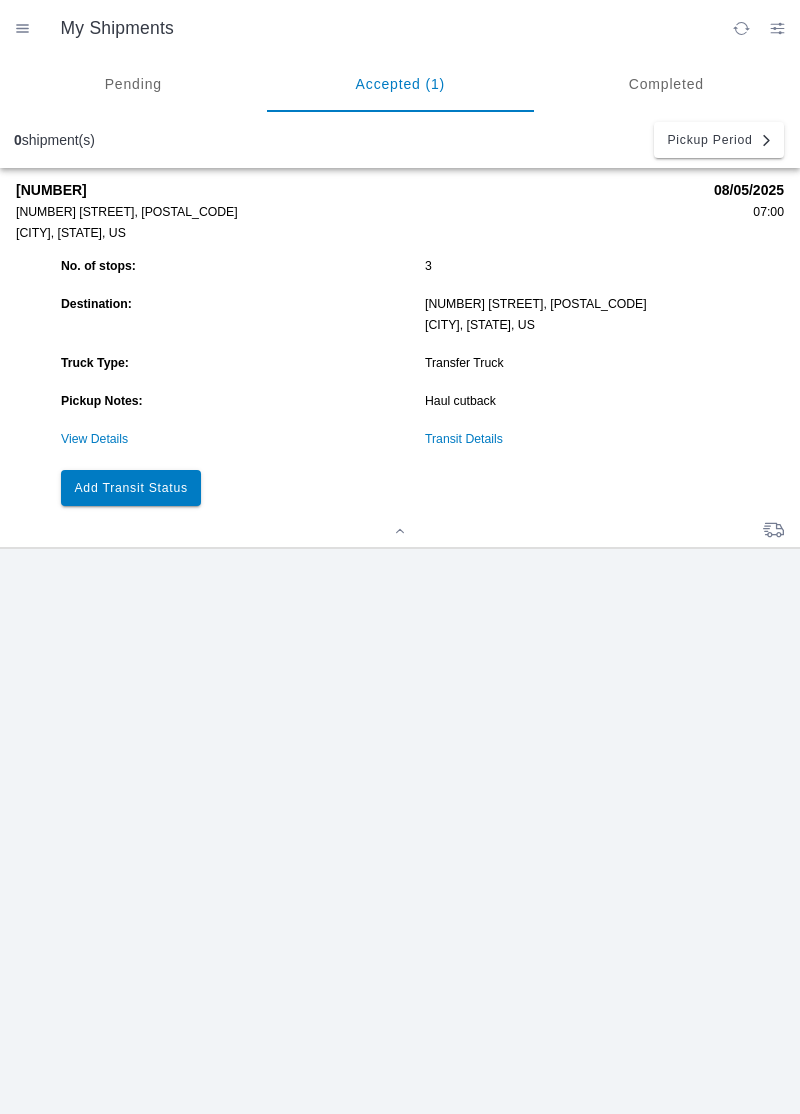 click on "Add Transit Status" 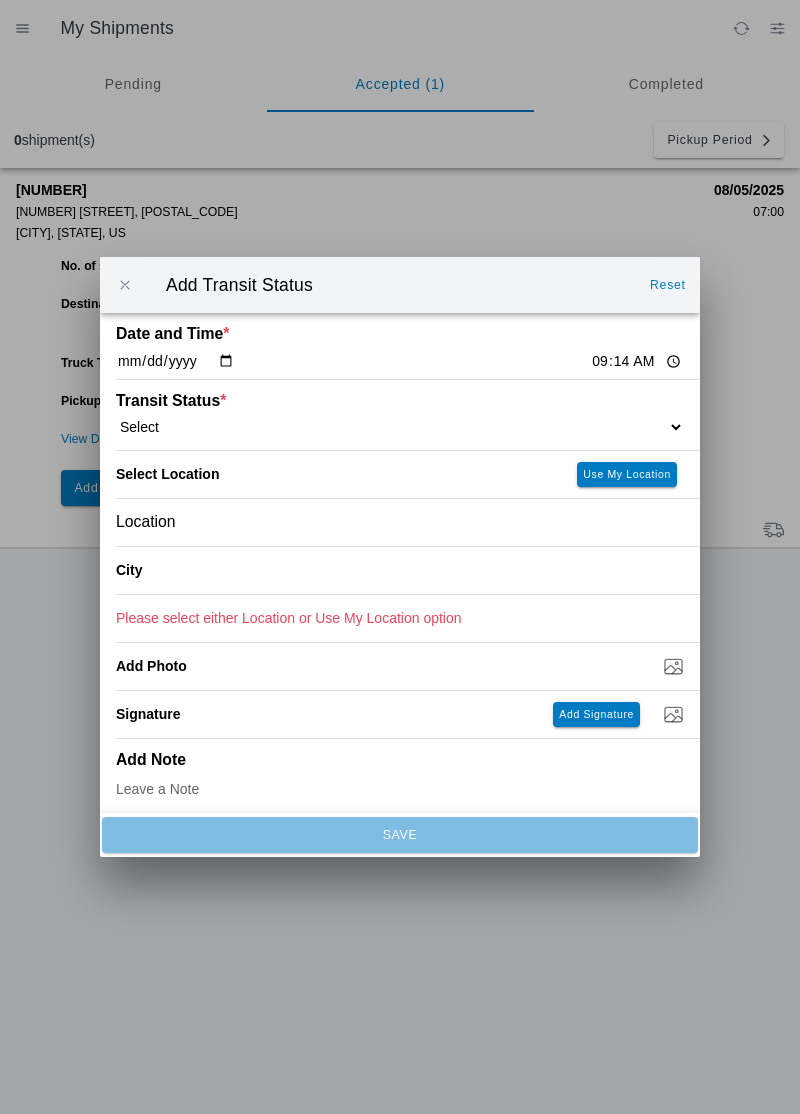 click on "09:14" 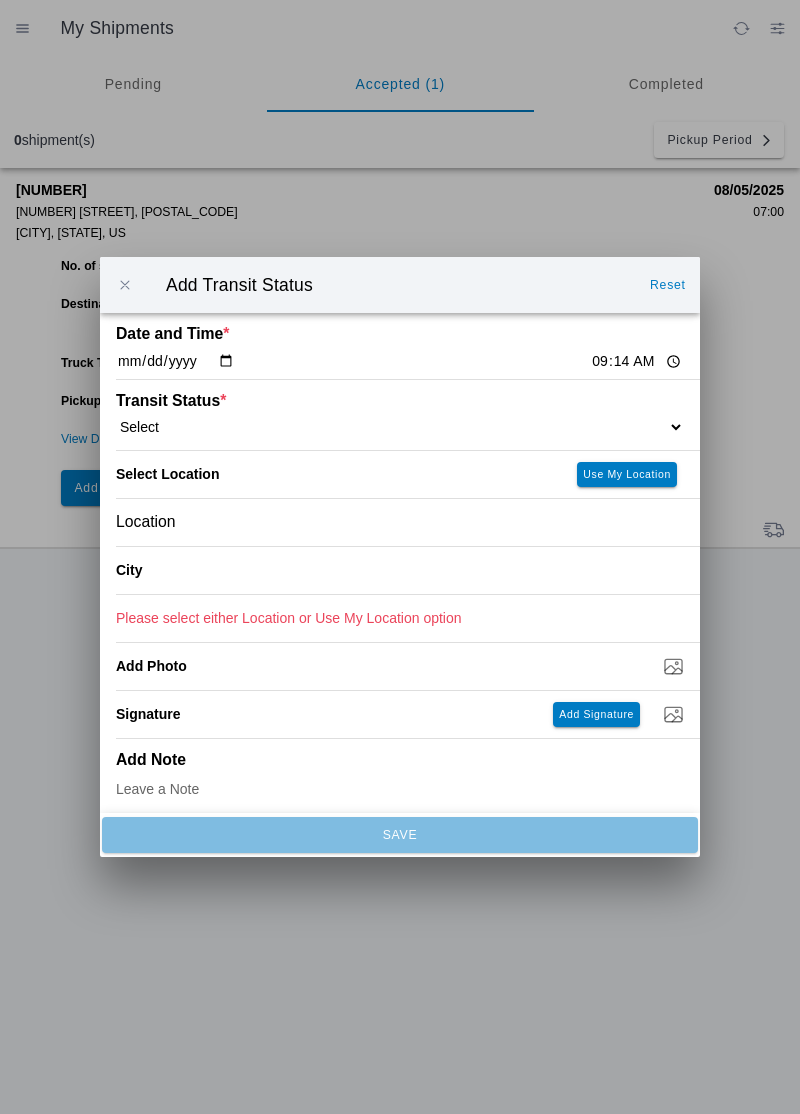 type on "07:48" 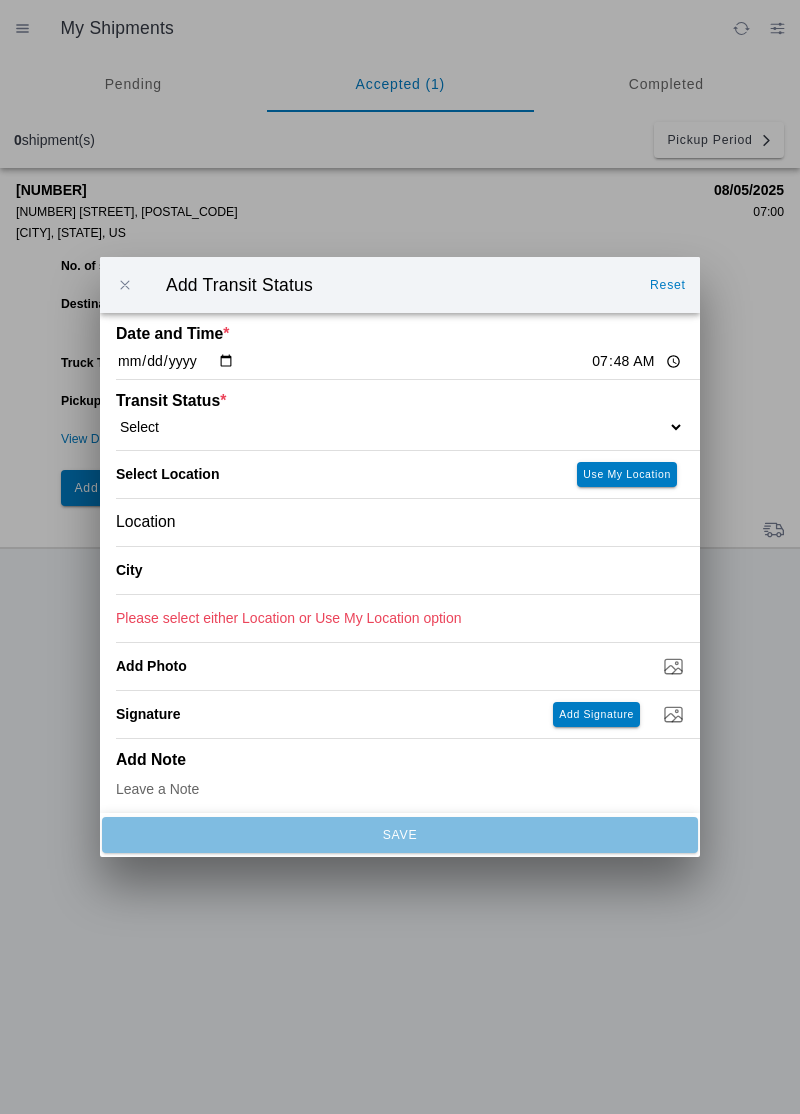 click on "Select Arrive at Drop Off Arrive at Pickup Break Start Break Stop Depart Drop Off Depart Pickup Shift Complete" 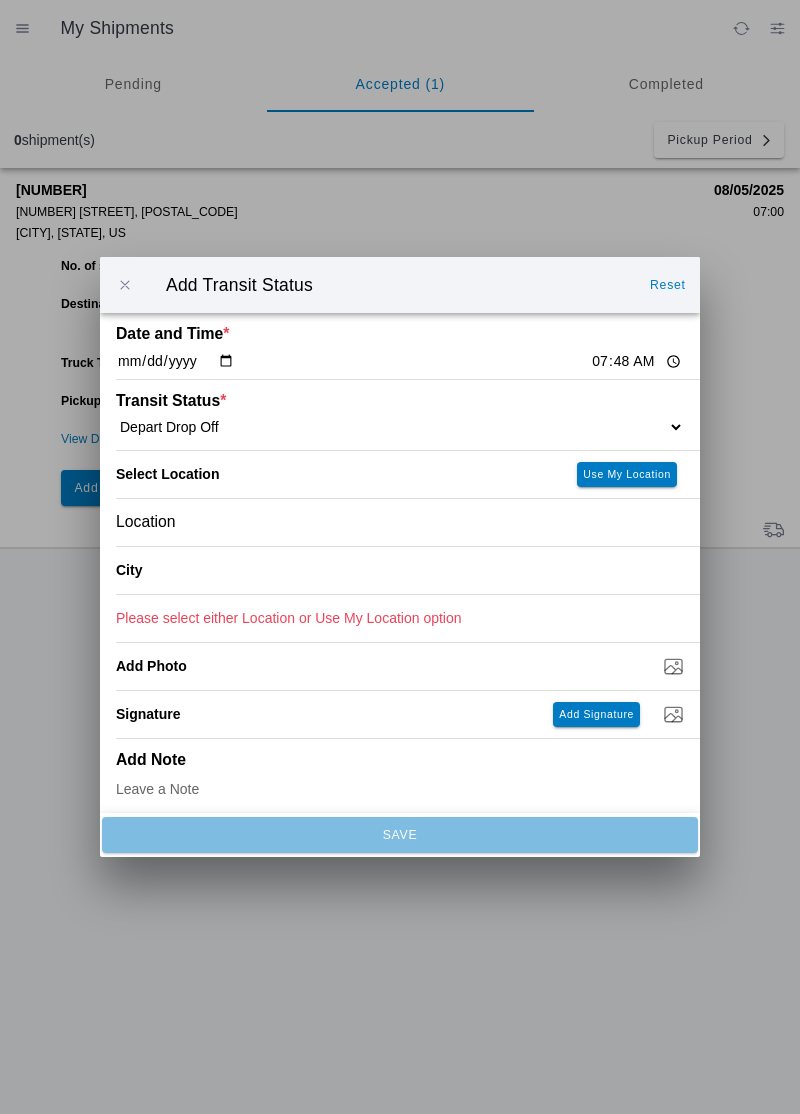 select on "DPTDLVLOC" 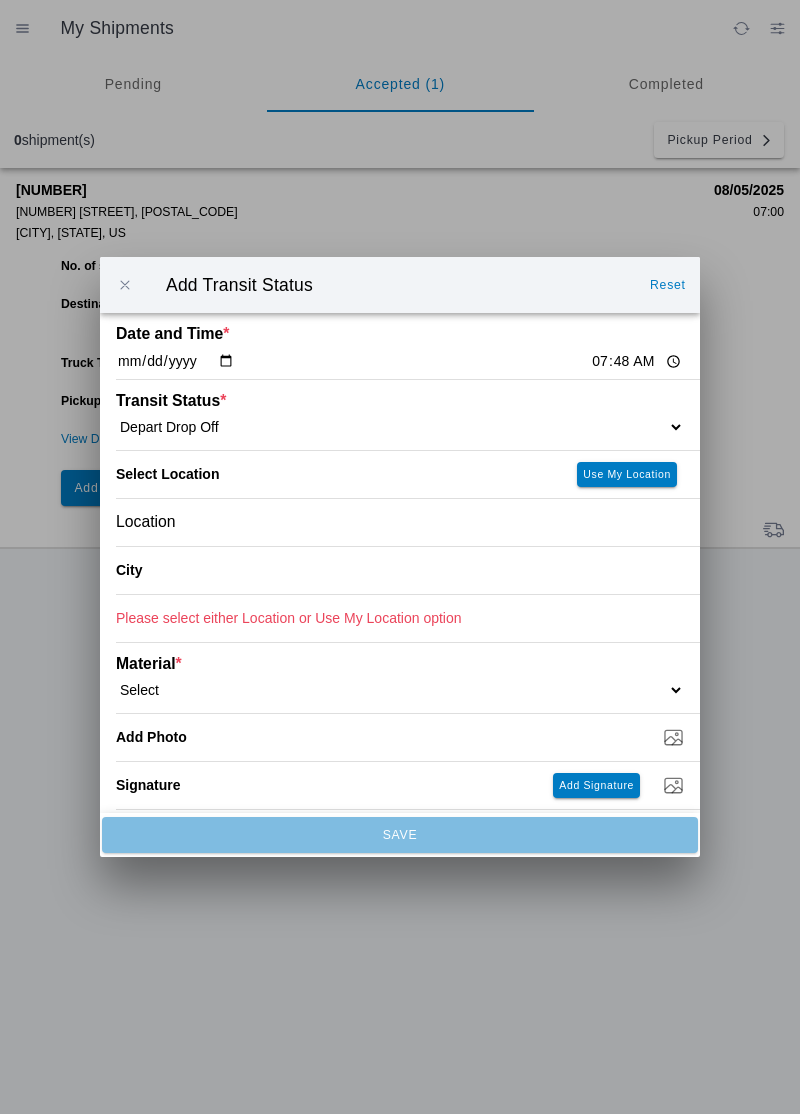 click on "Location" 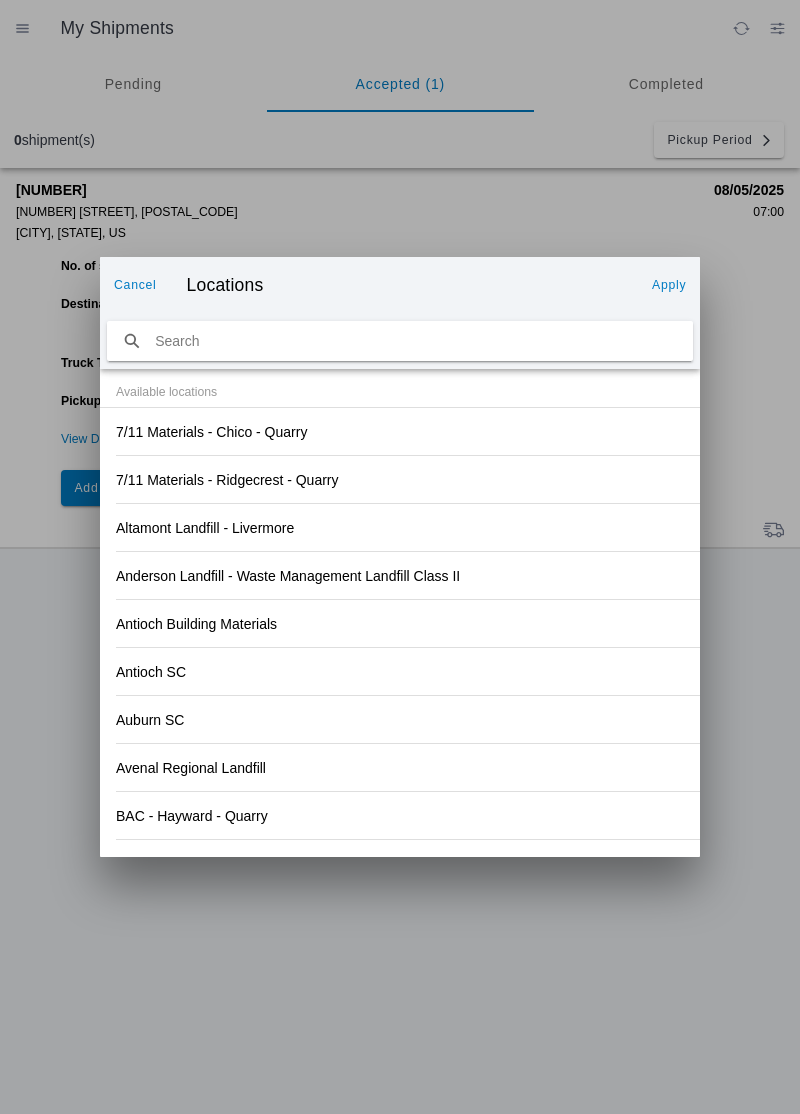 click on "Antioch SC" 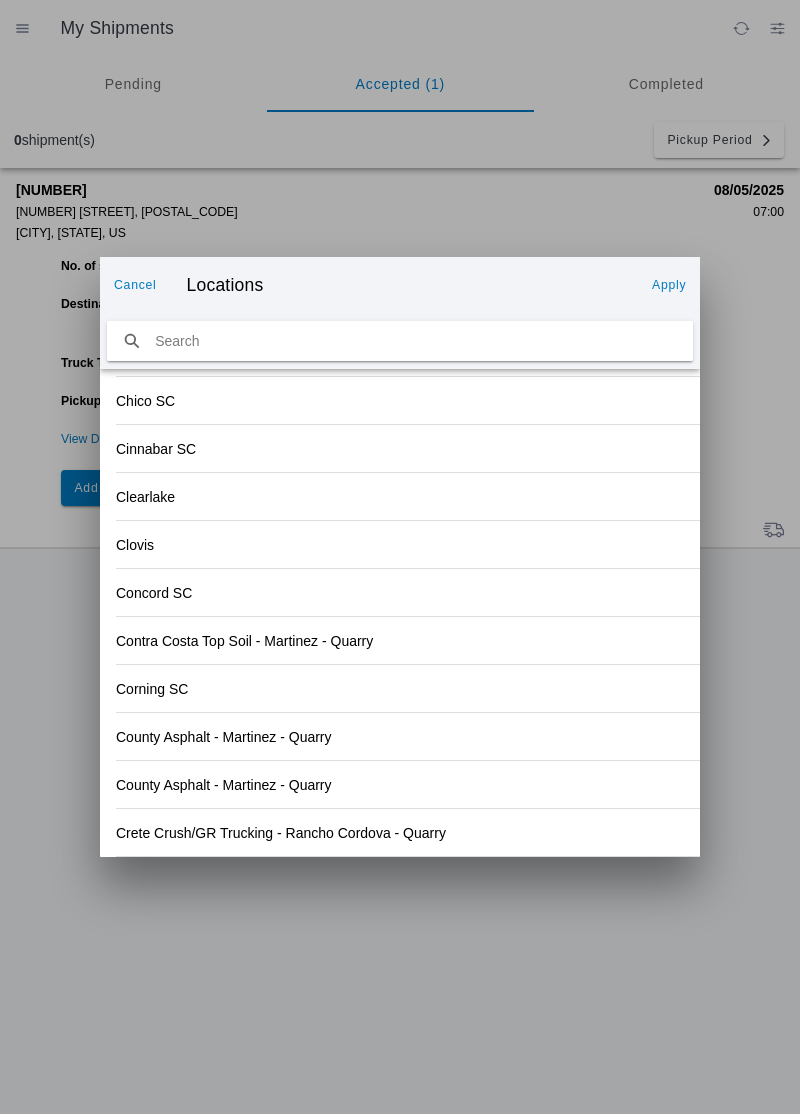 scroll, scrollTop: 2085, scrollLeft: 0, axis: vertical 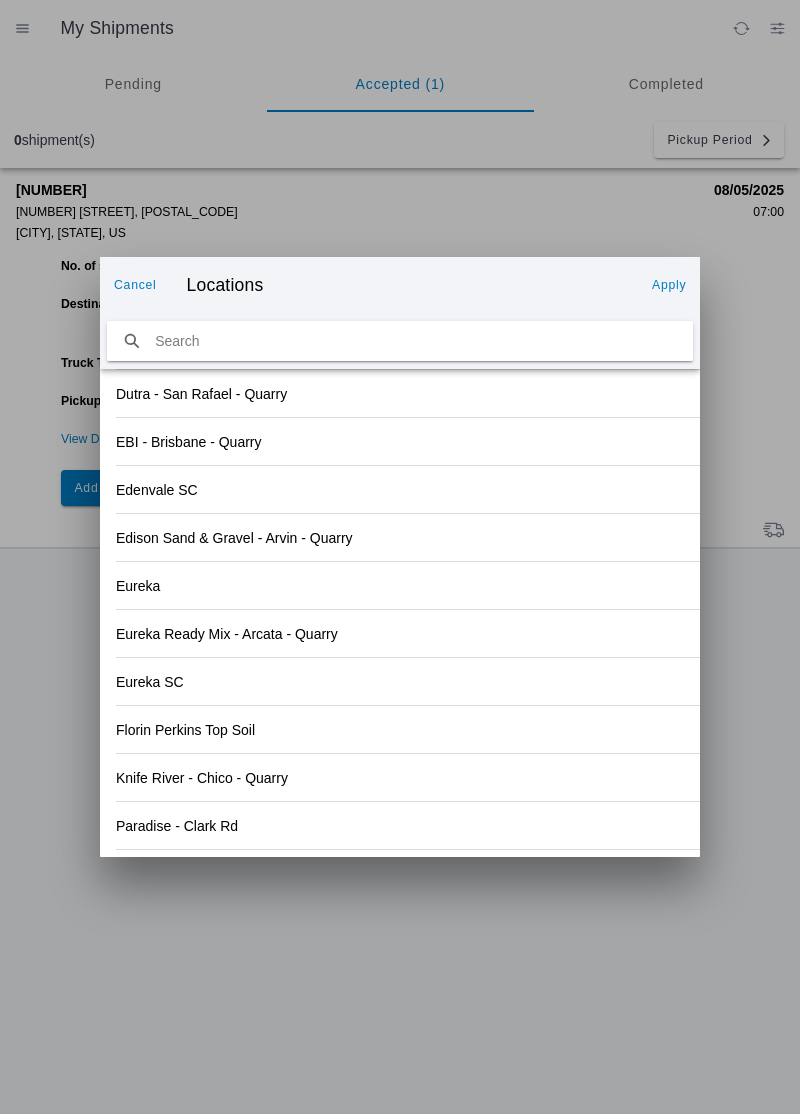 click on "Paradise - Clark Rd" 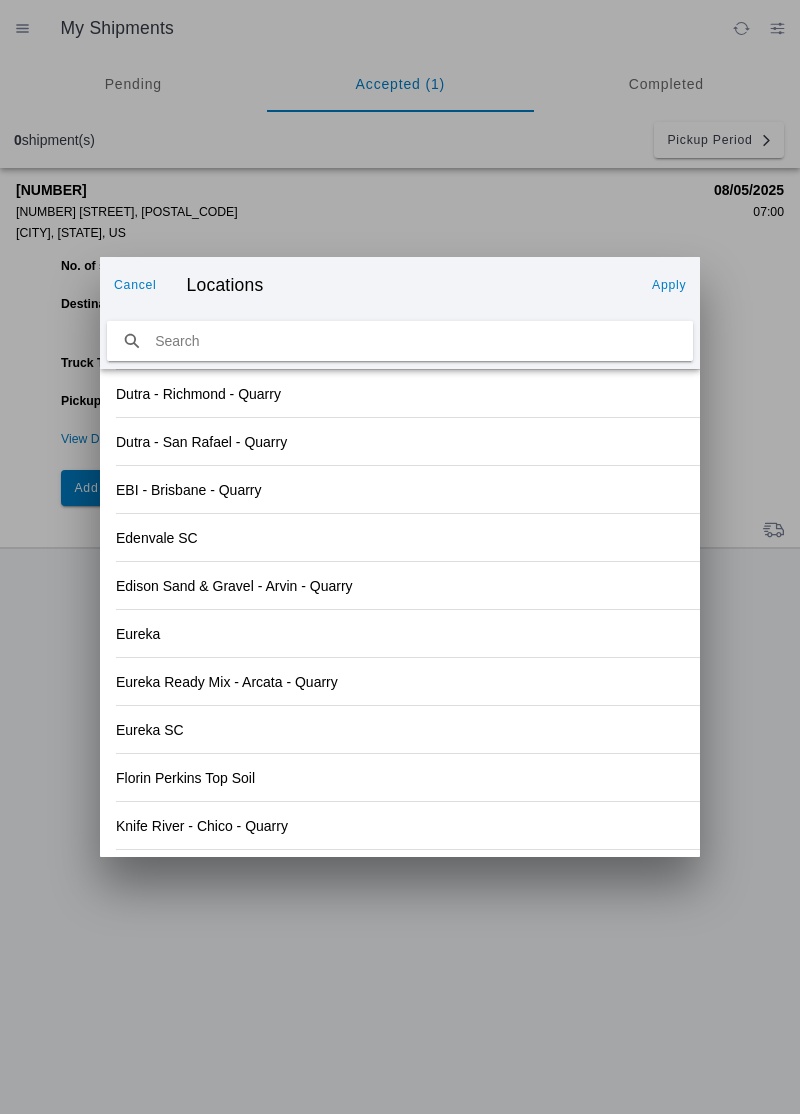scroll, scrollTop: 2085, scrollLeft: 0, axis: vertical 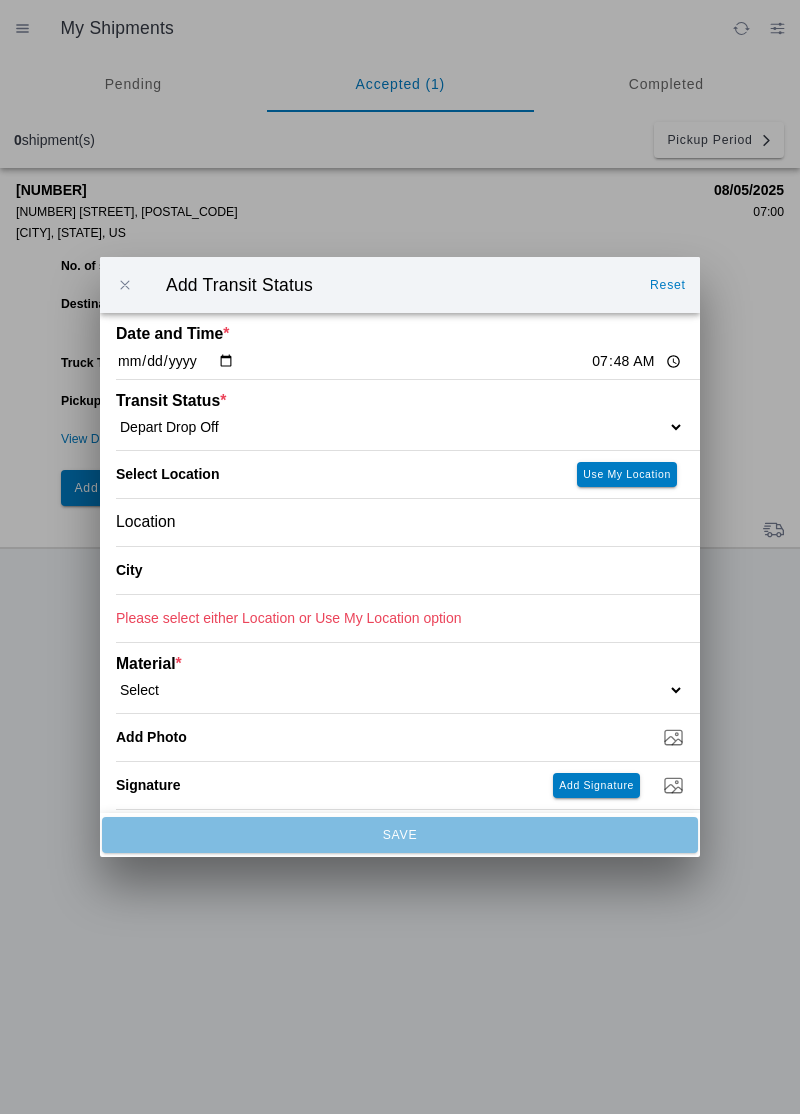 type on "Paradise" 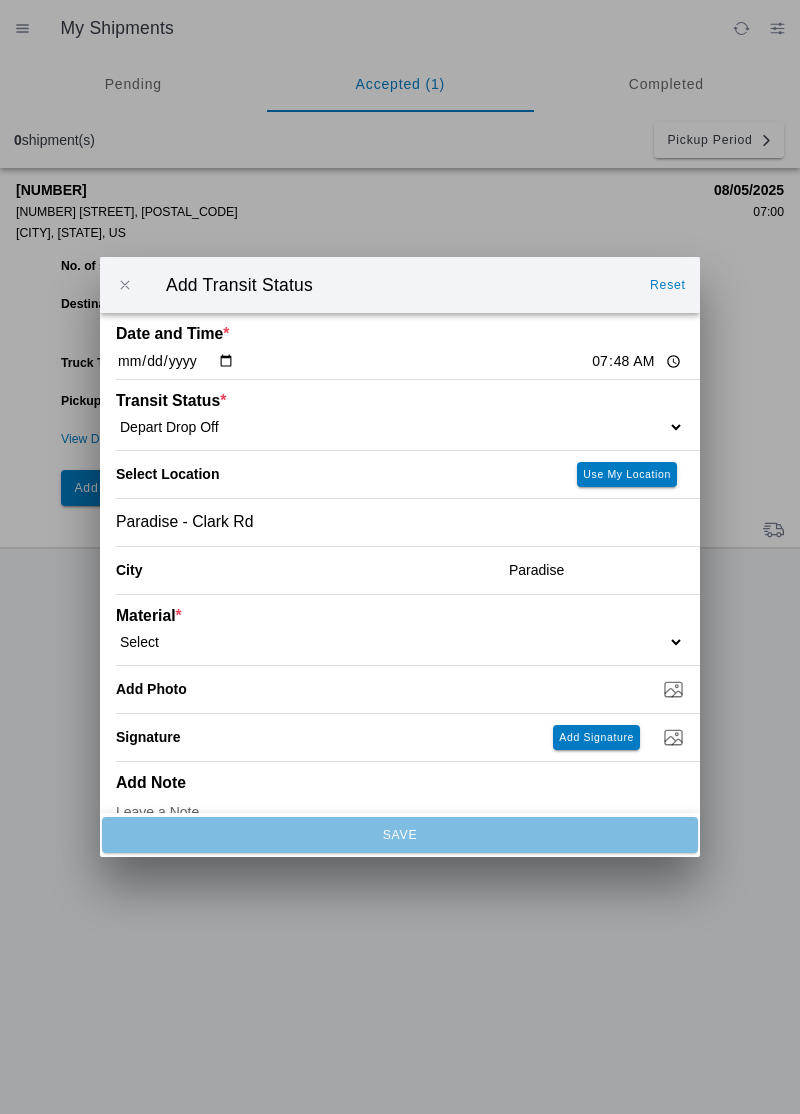 click on "Select 1" x 3" Rock 1" x 4" Rock 2" x 4" Rock Asphalt Cold Patch Backfill Spec Lapis Sand (EMS 4123) Backfill Spec Sand (EMS 4123) Base Rock (Class 2) Broken Concrete/Asphalt C-Ballast Crushed Base Rock (3/4") D-Ballast Drain Rock (1.5") Drain Rock (3/4") Dry Spoils Oversized Concrete/Asphalt Palletized EZ Street Premium Asphalt Cold Patch Recycled Base Rock (Class 2) Rip Rap Top Soil" 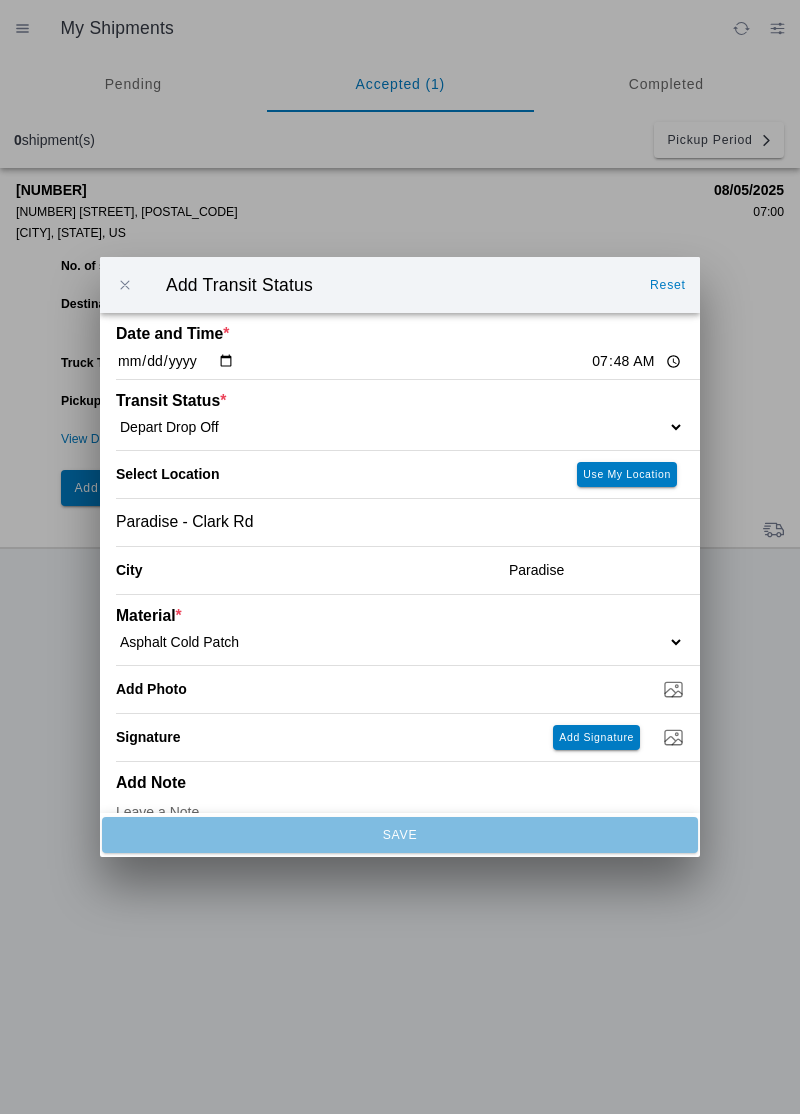 select on "708648" 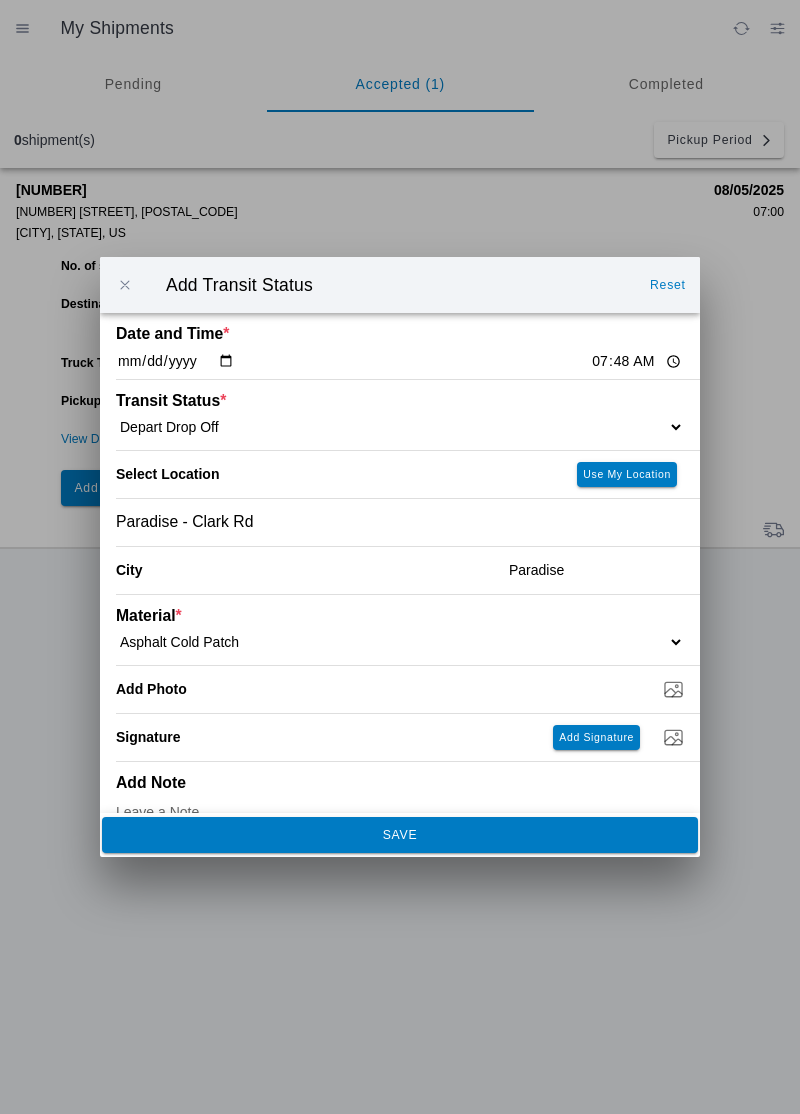 click on "SAVE" 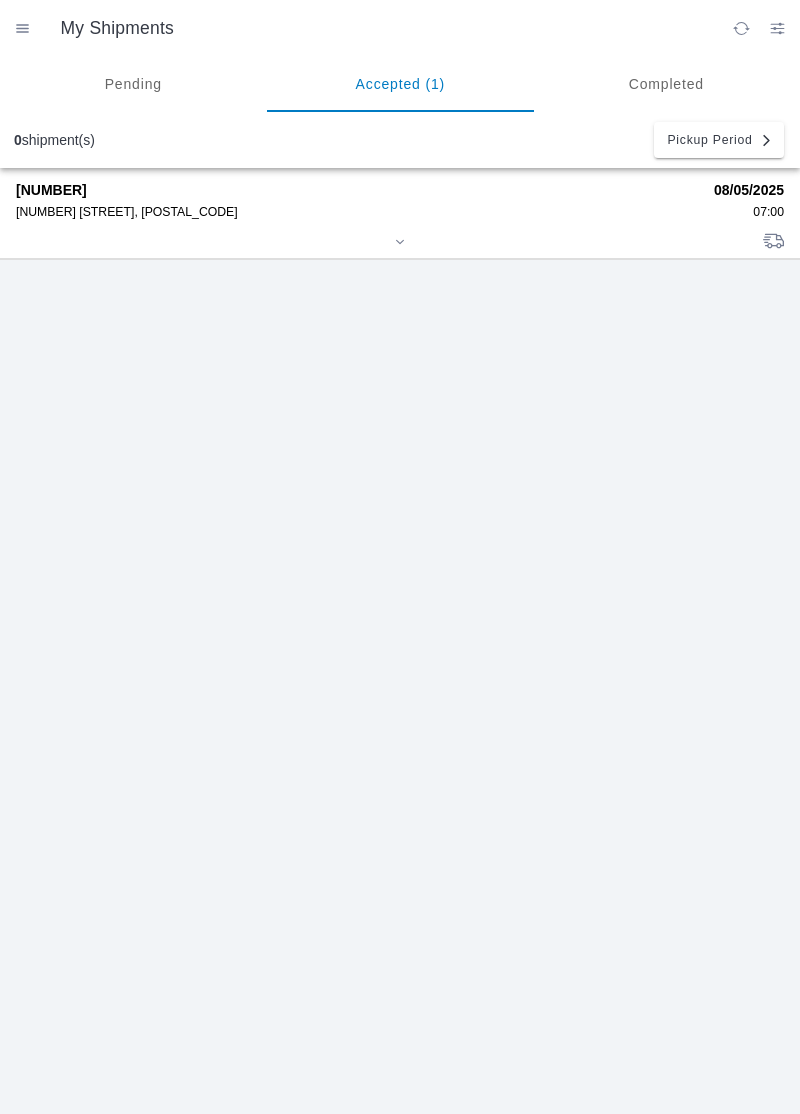 click on "[NUMBER] [STREET], [POSTAL_CODE]" 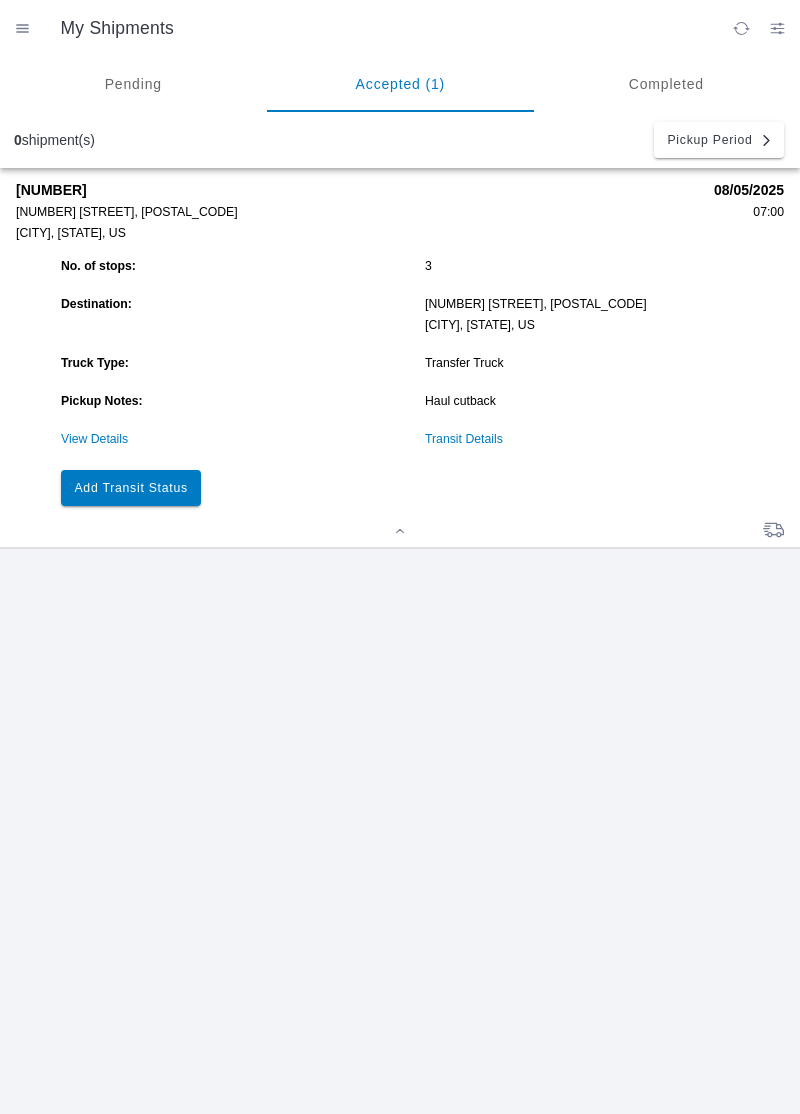 click on "Add Transit Status" 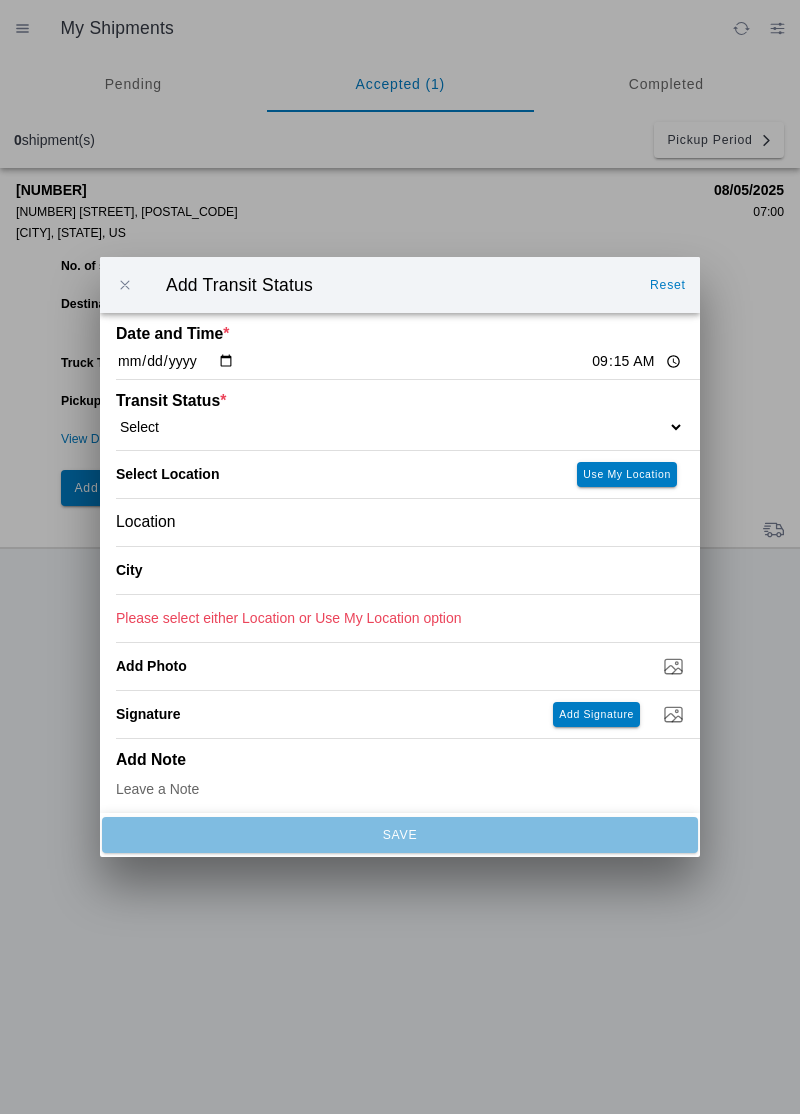click on "09:15" 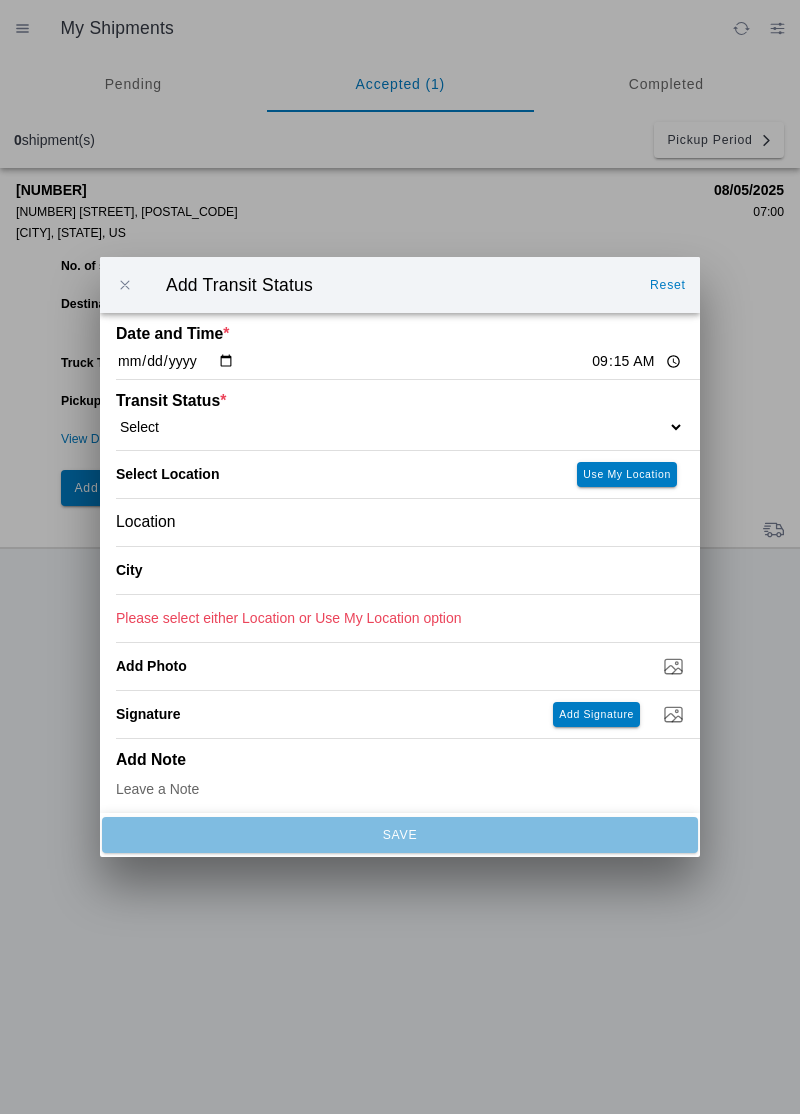 type on "08:12" 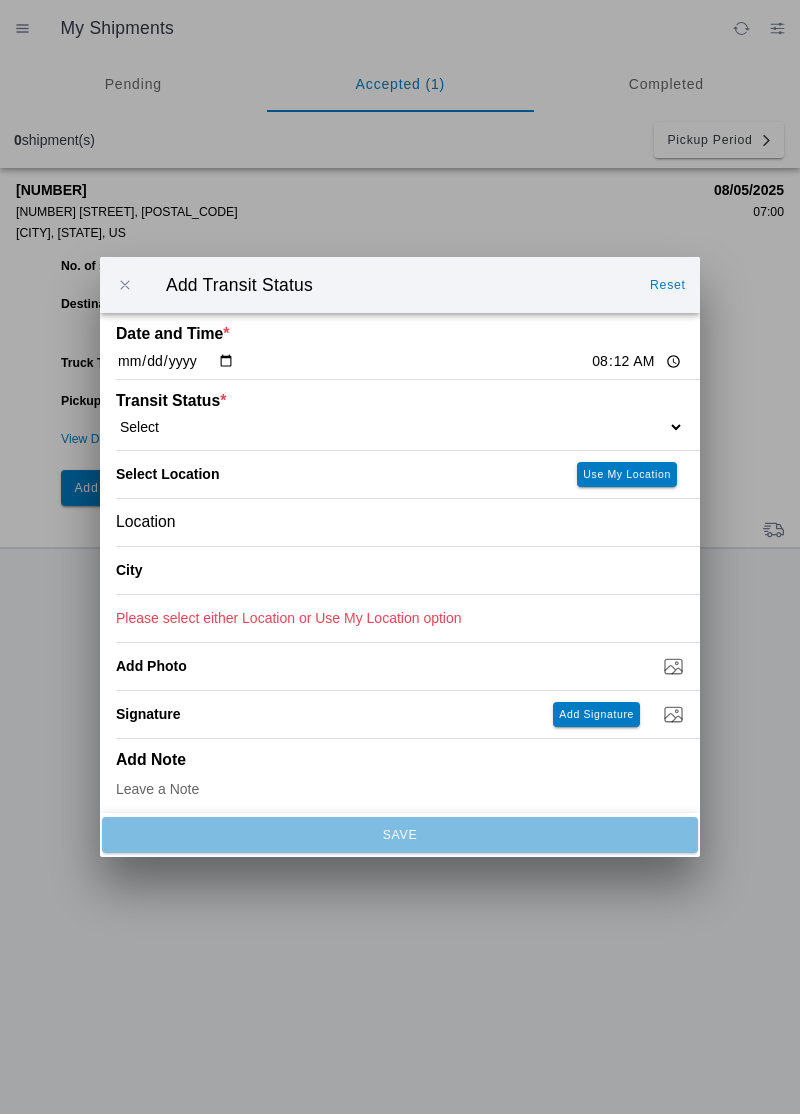 click on "Select Arrive at Drop Off Arrive at Pickup Break Start Break Stop Depart Drop Off Depart Pickup Shift Complete" 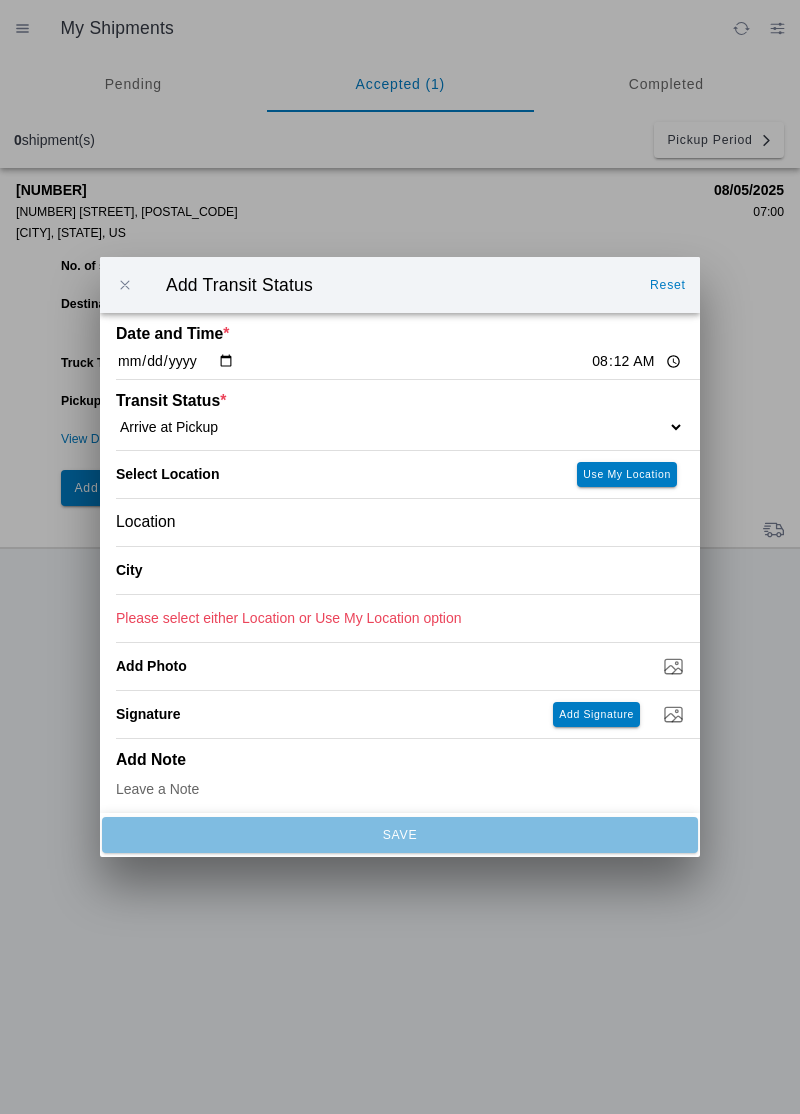 click on "Location" 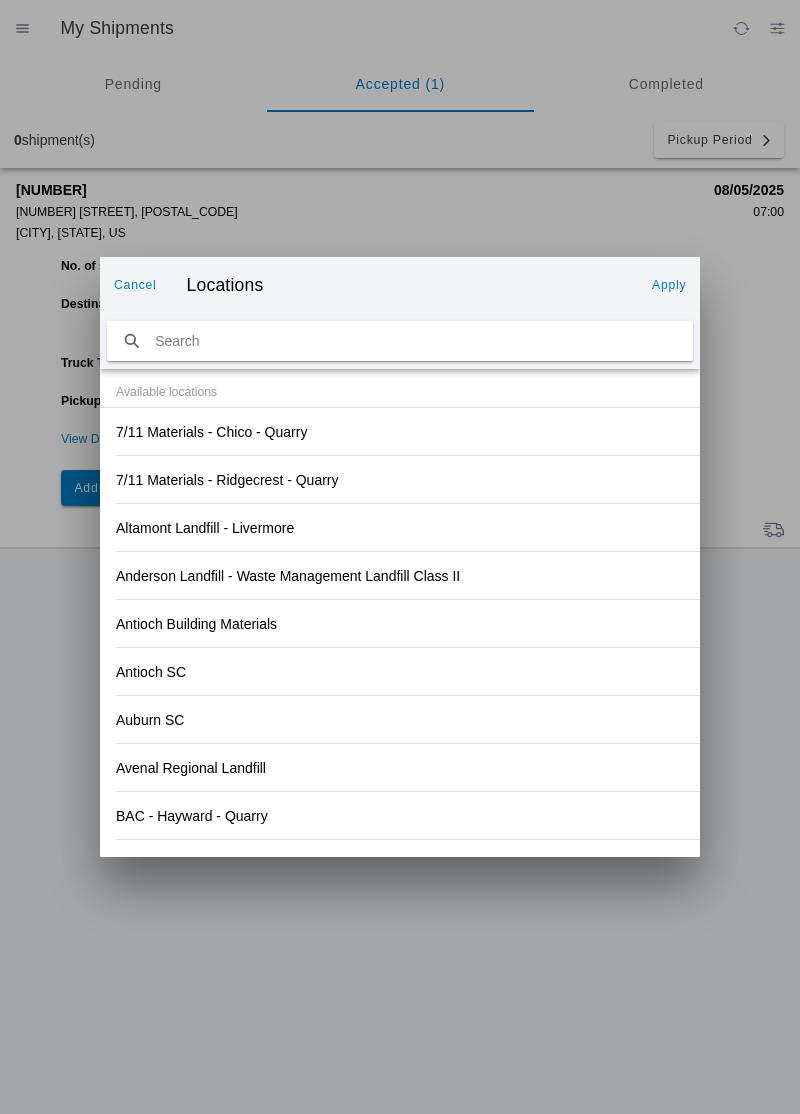 click on "7/11 Materials - Ridgecrest - Quarry" 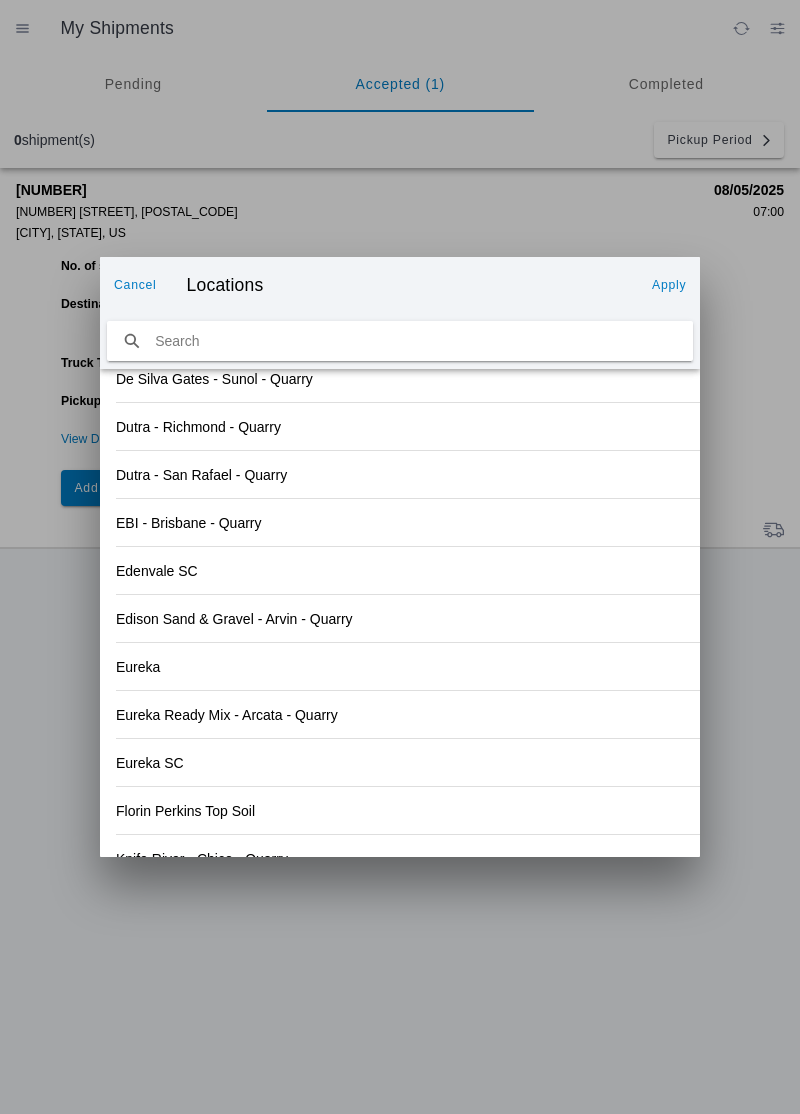 scroll, scrollTop: 2085, scrollLeft: 0, axis: vertical 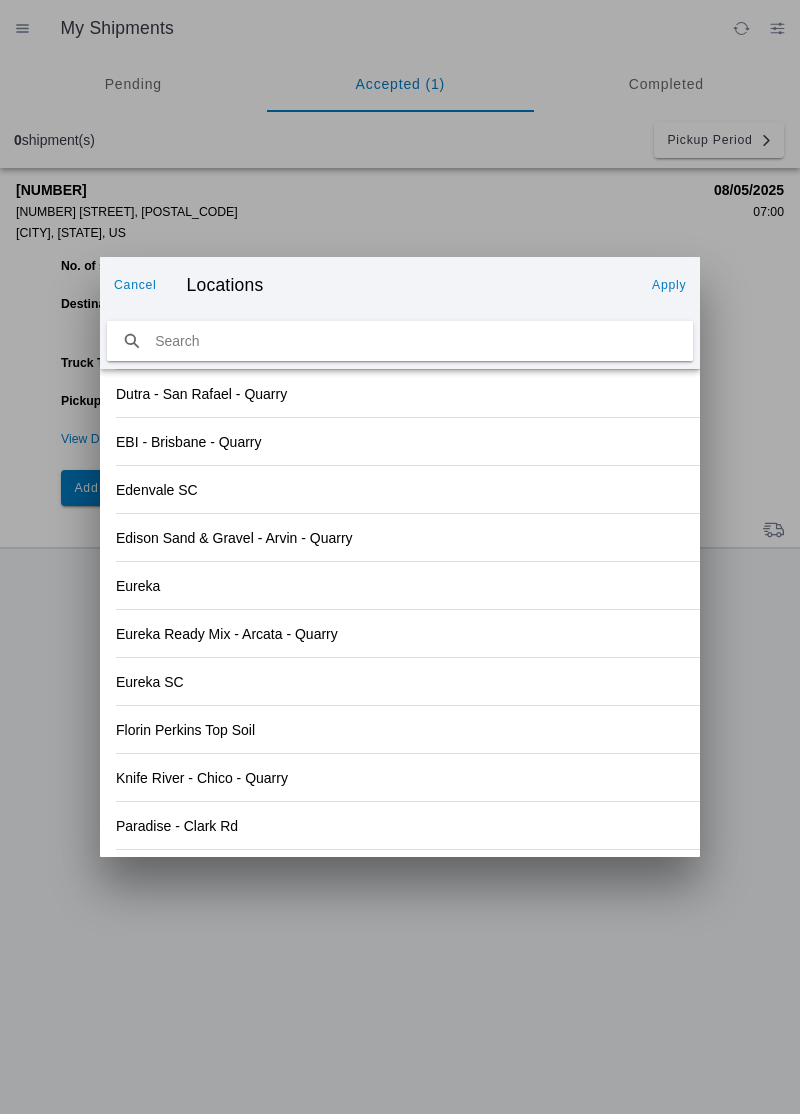 click on "Knife River - Chico - Quarry" 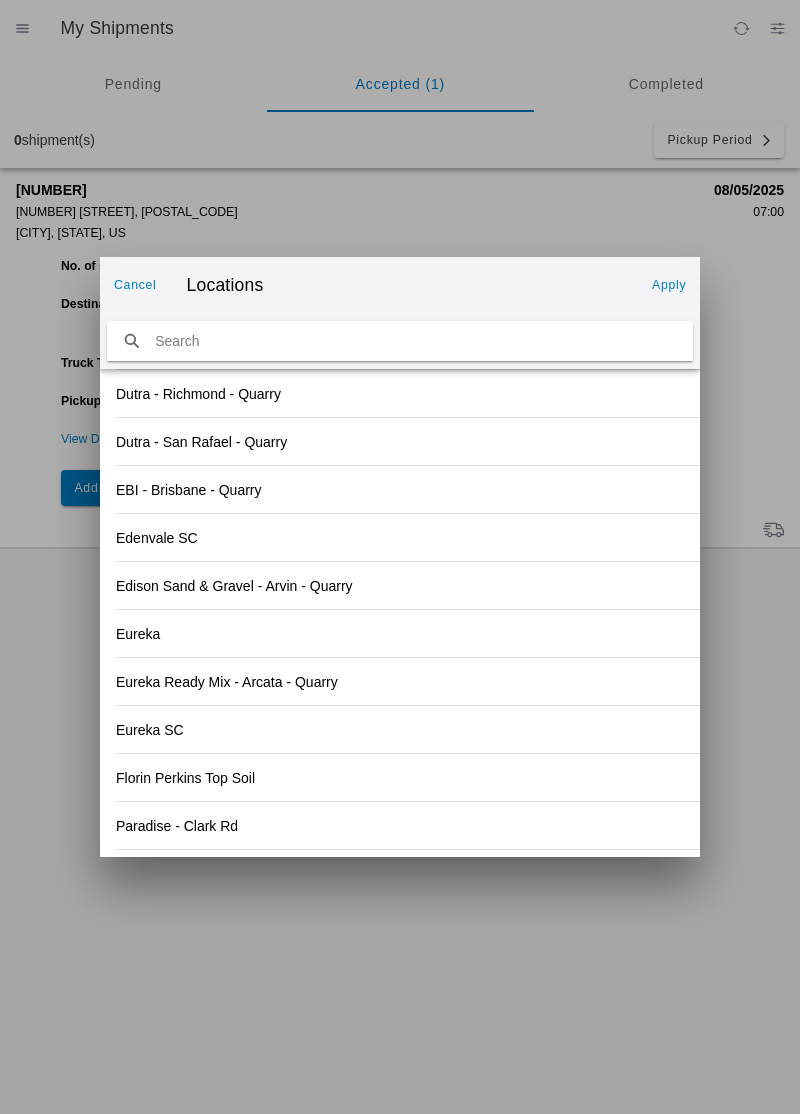 click on "Apply" 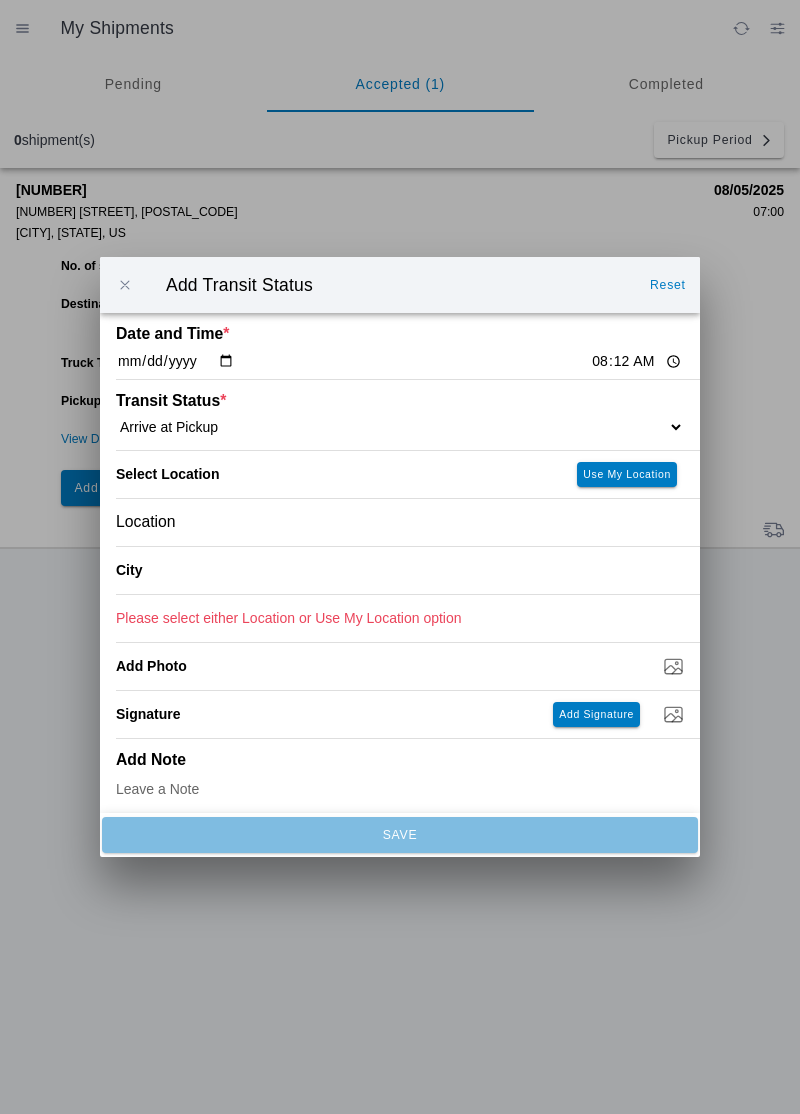 type on "Chico" 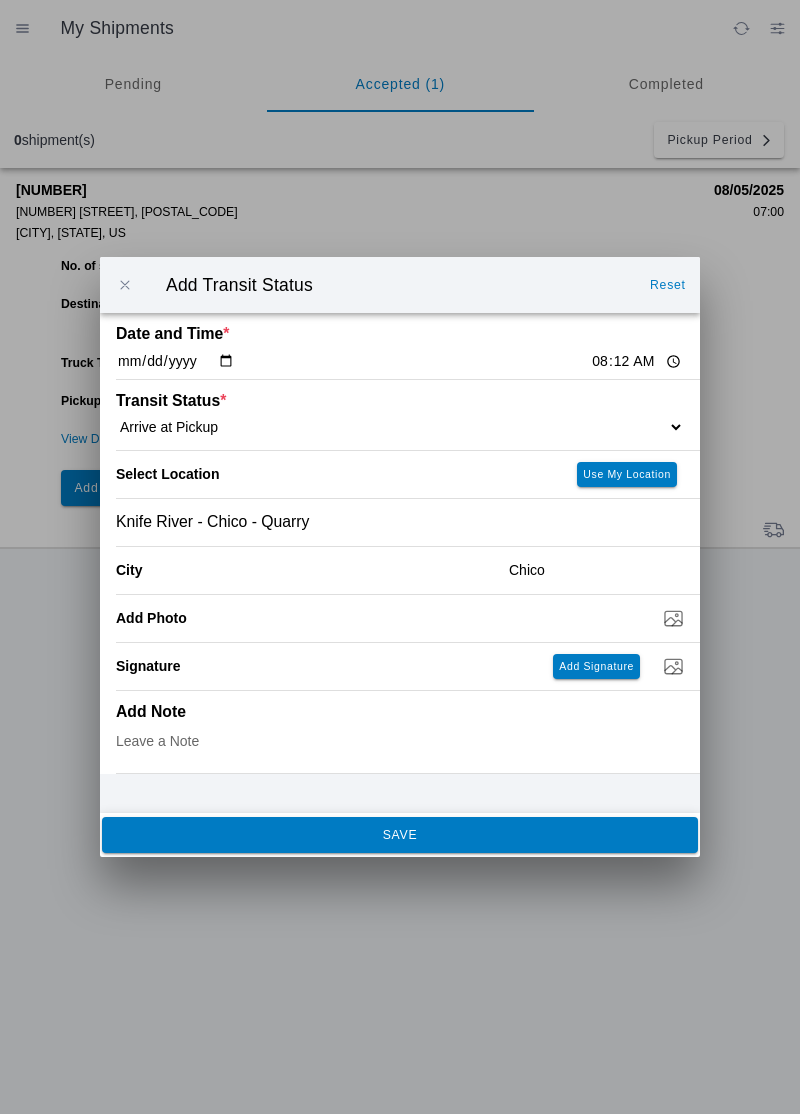 click on "SAVE" 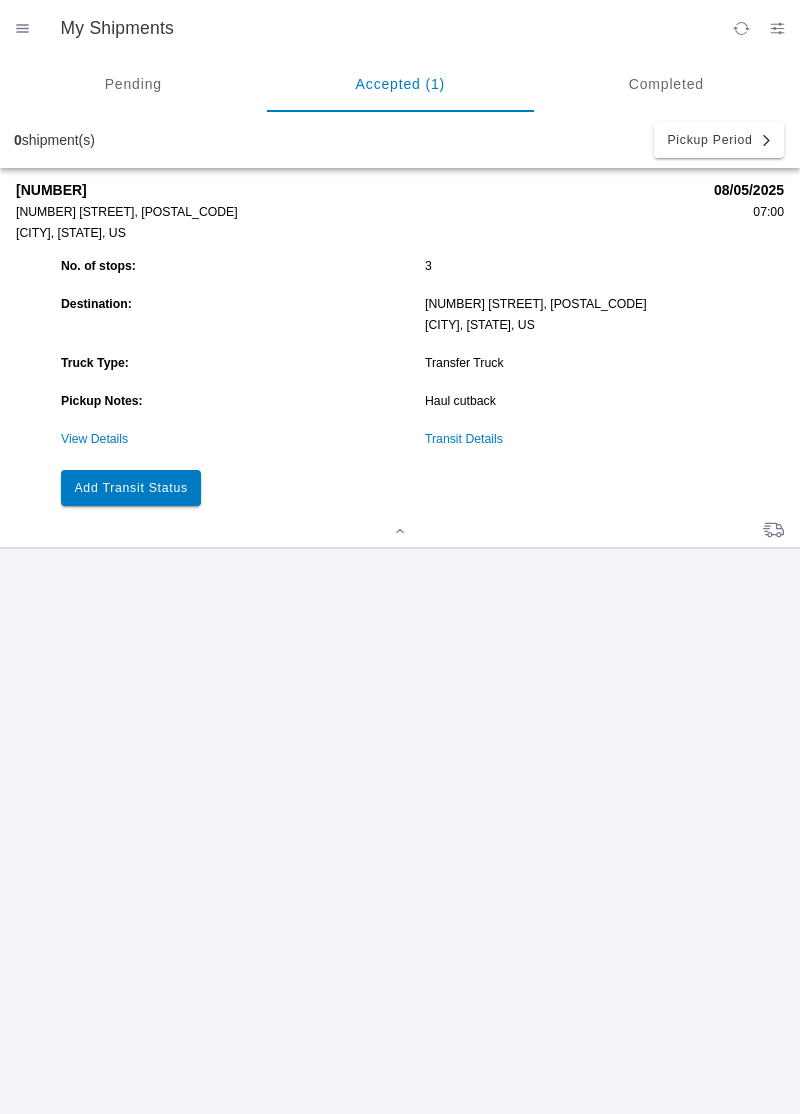 click on "Add Transit Status" 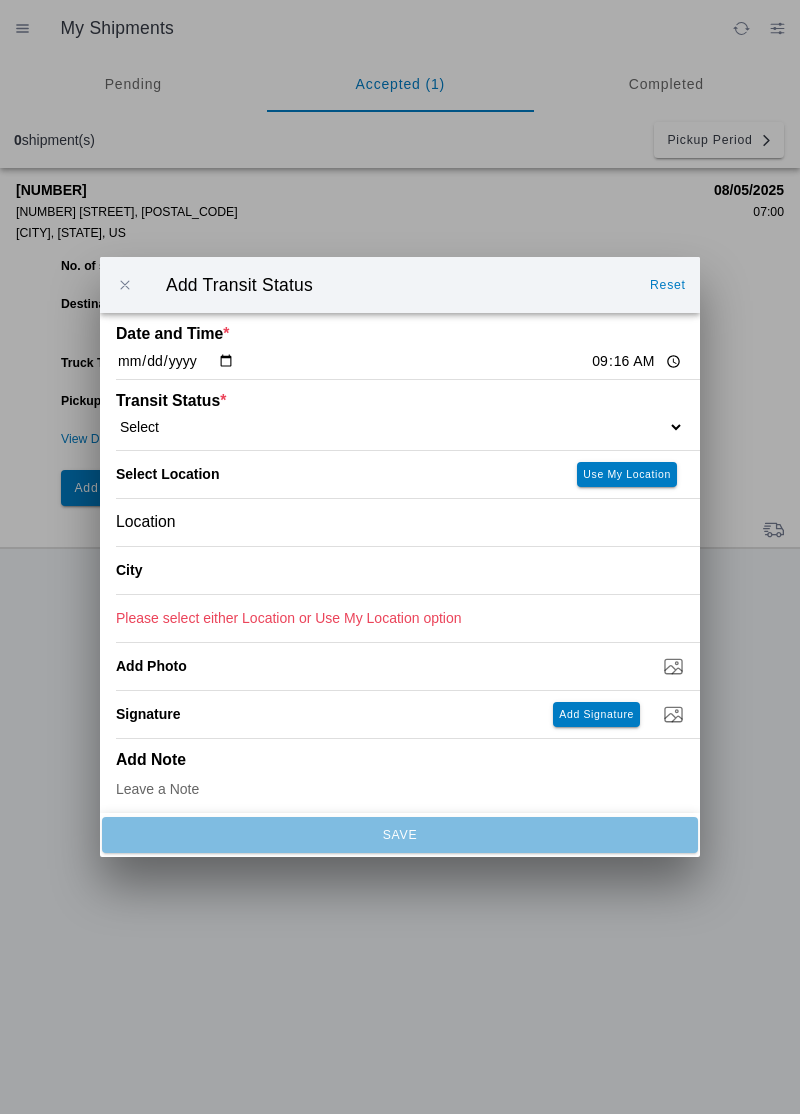 click on "09:16" 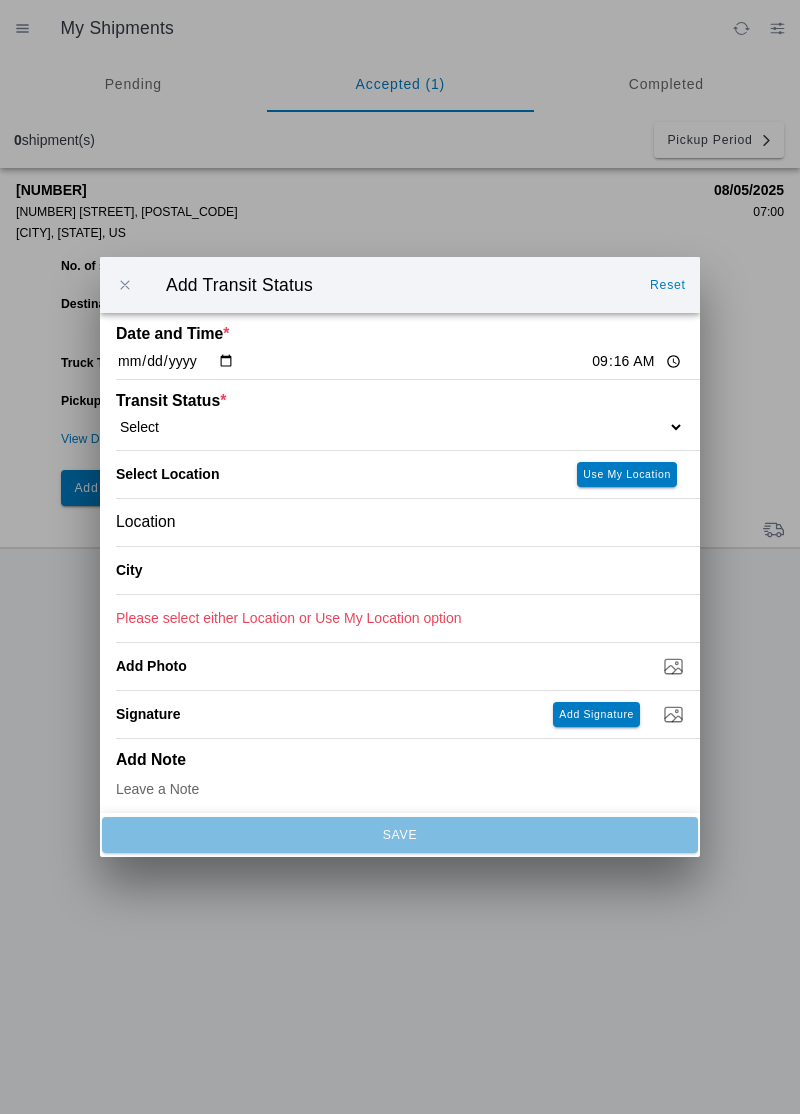 type on "08:20" 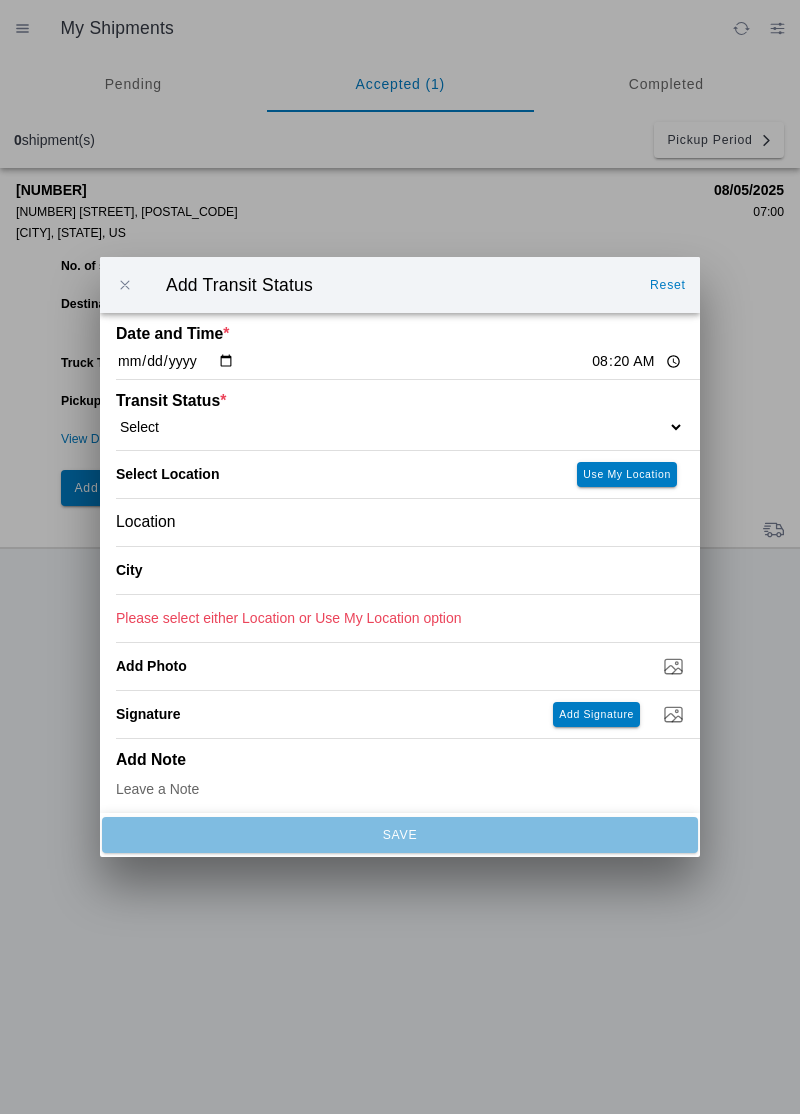 click on "Select Arrive at Drop Off Arrive at Pickup Break Start Break Stop Depart Drop Off Depart Pickup Shift Complete" 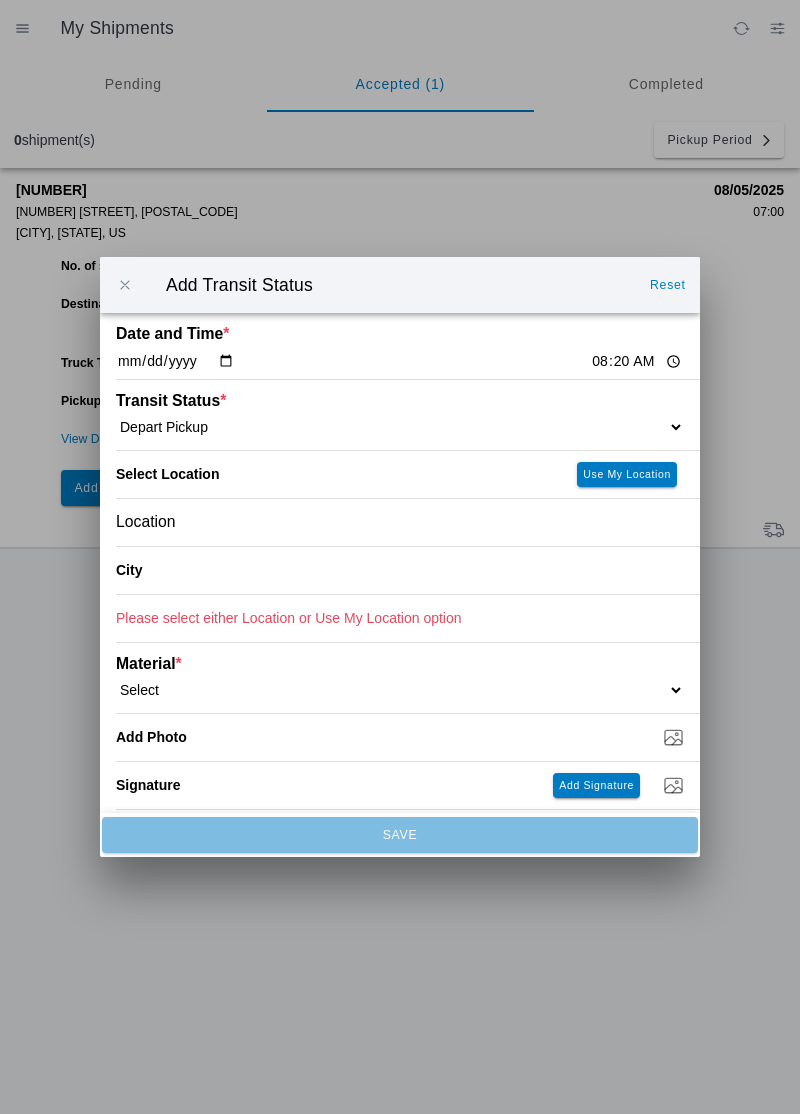 click on "Location" 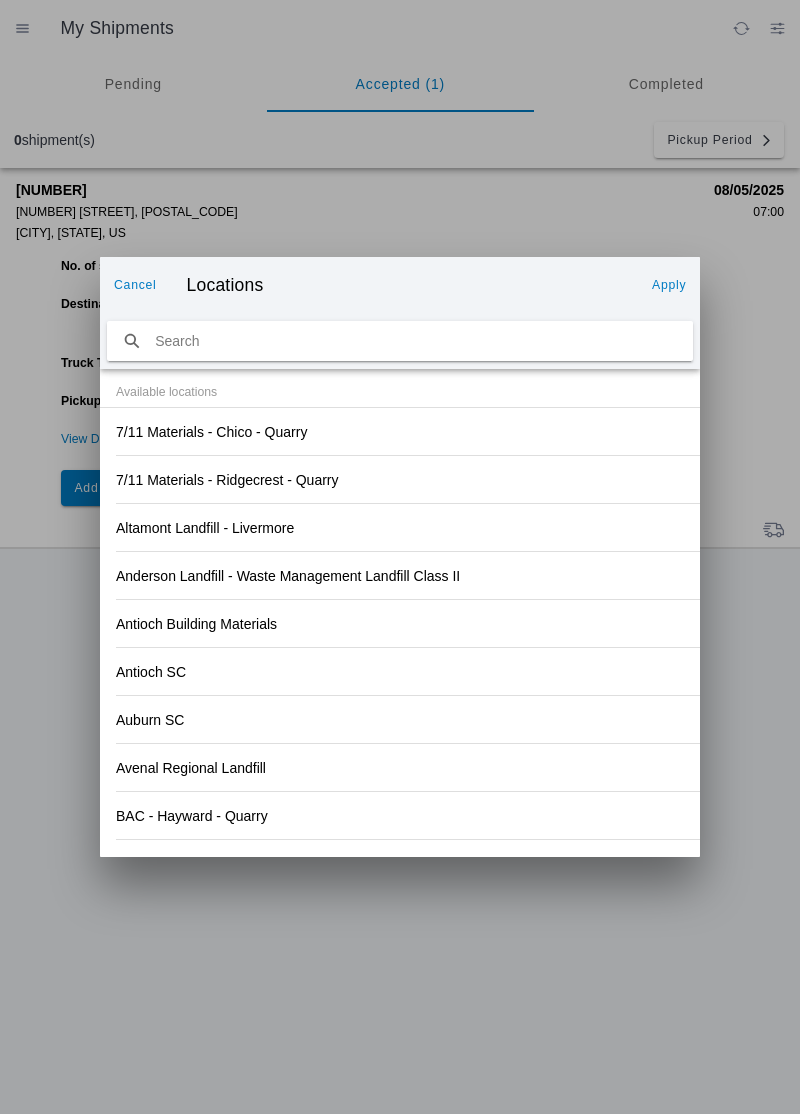click on "Altamont Landfill - Livermore" 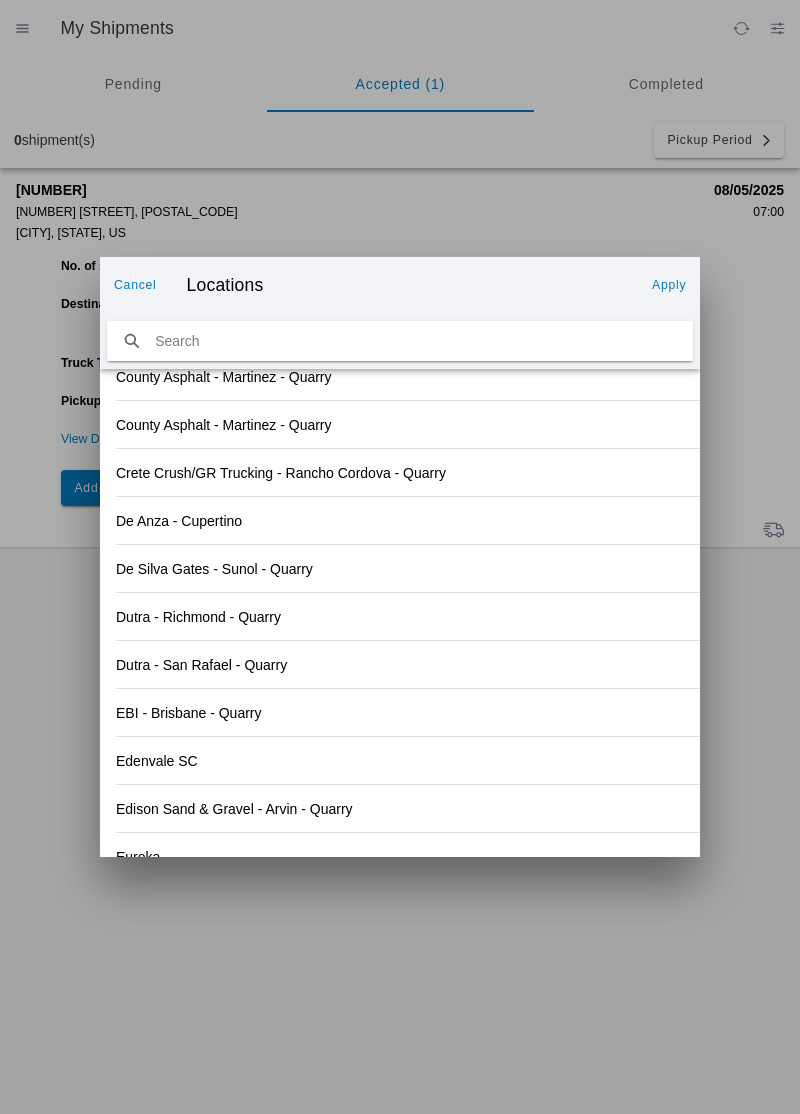 scroll, scrollTop: 2085, scrollLeft: 0, axis: vertical 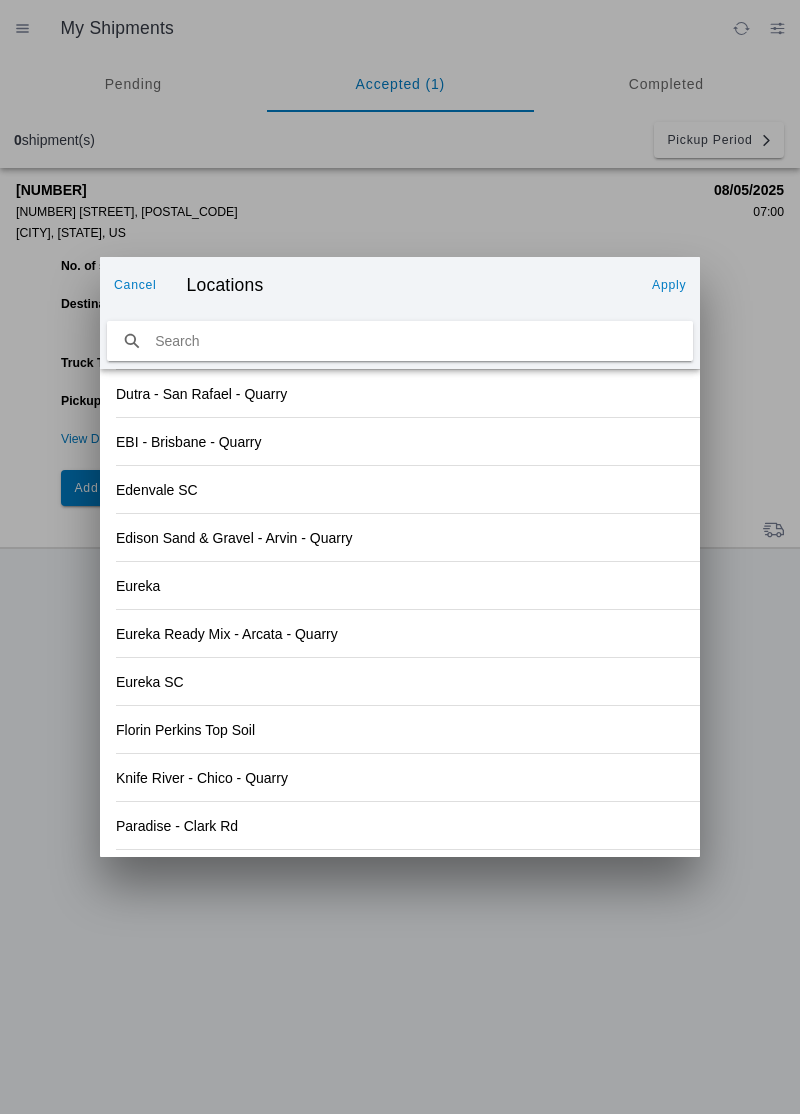 click on "Knife River - Chico - Quarry" 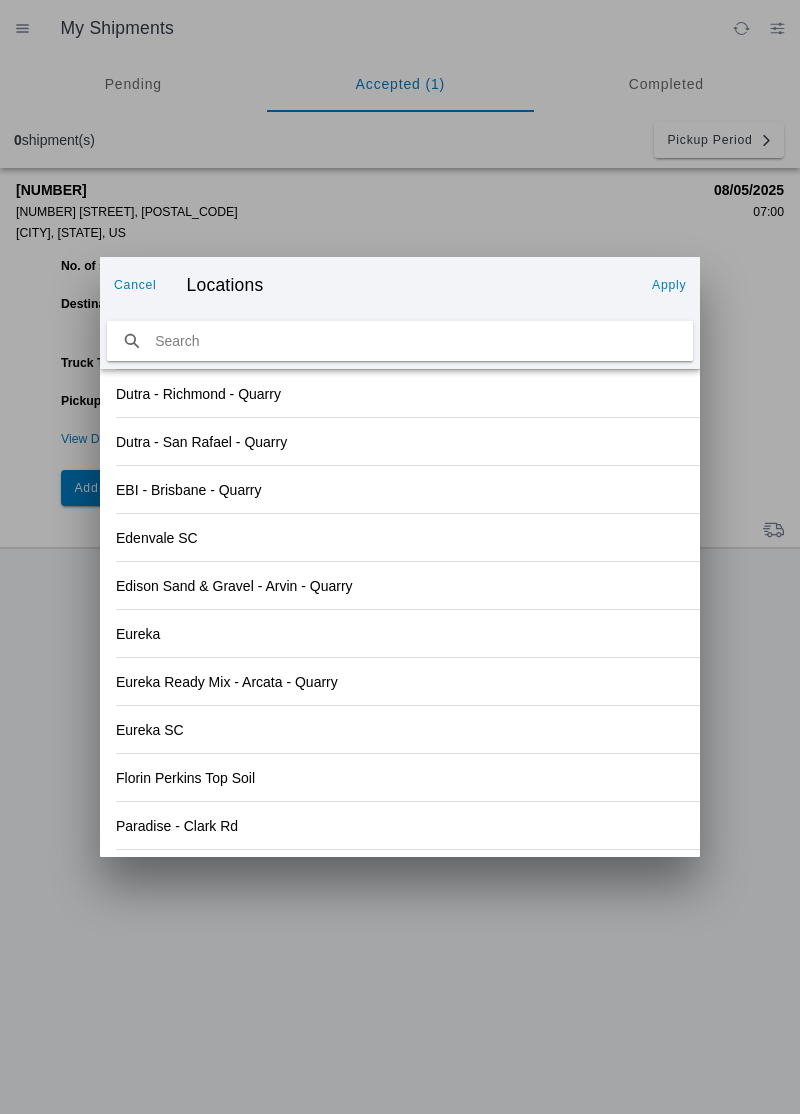scroll, scrollTop: 2085, scrollLeft: 0, axis: vertical 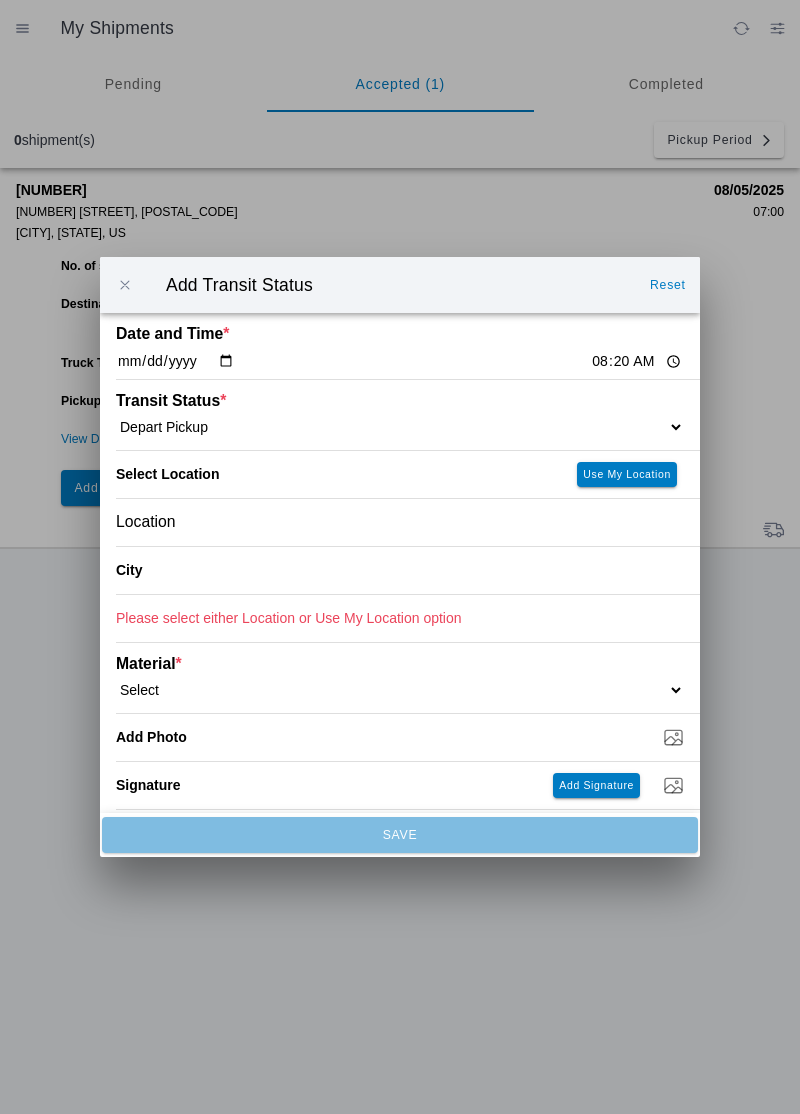 type on "Chico" 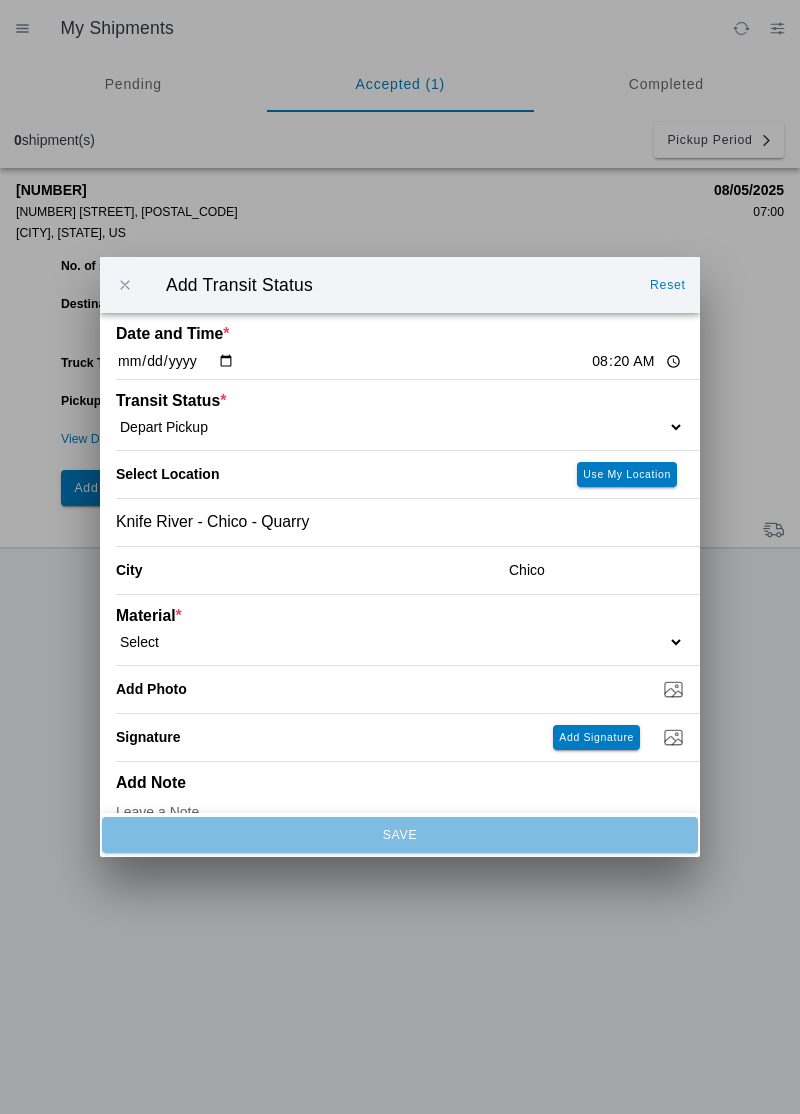 click on "Select 1" x 3" Rock 1" x 4" Rock 2" x 4" Rock Asphalt Cold Patch Backfill Spec Lapis Sand (EMS 4123) Backfill Spec Sand (EMS 4123) Base Rock (Class 2) Broken Concrete/Asphalt C-Ballast Crushed Base Rock (3/4") D-Ballast Drain Rock (1.5") Drain Rock (3/4") Dry Spoils Oversized Concrete/Asphalt Palletized EZ Street Premium Asphalt Cold Patch Recycled Base Rock (Class 2) Rip Rap Top Soil" 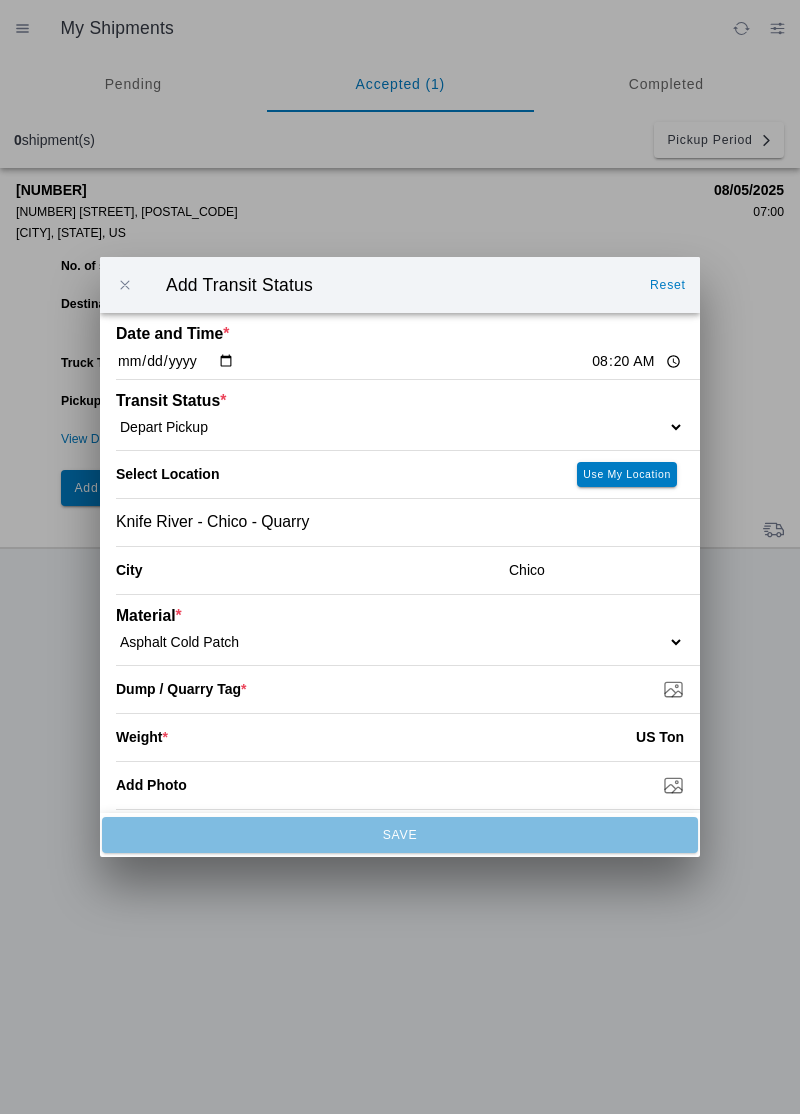 click on "Dump / Quarry Tag *" at bounding box center (408, 689) 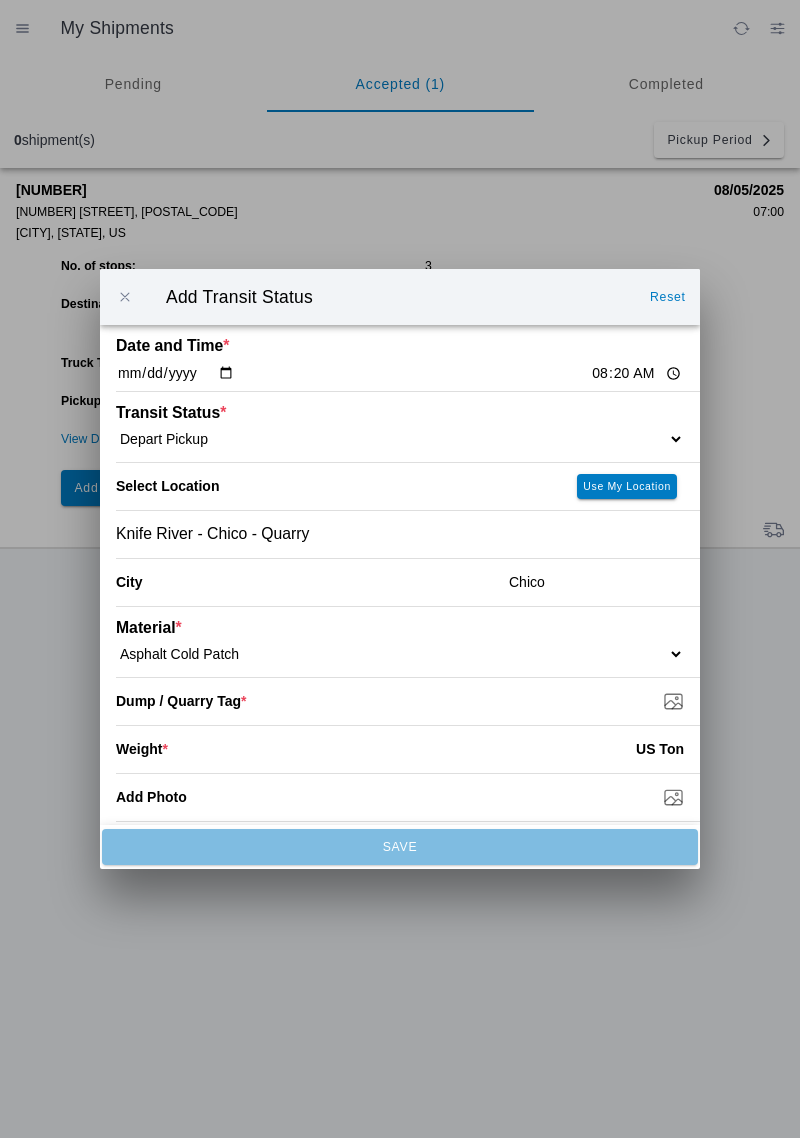 type on "C:\fakepath\[FILENAME].jpg" 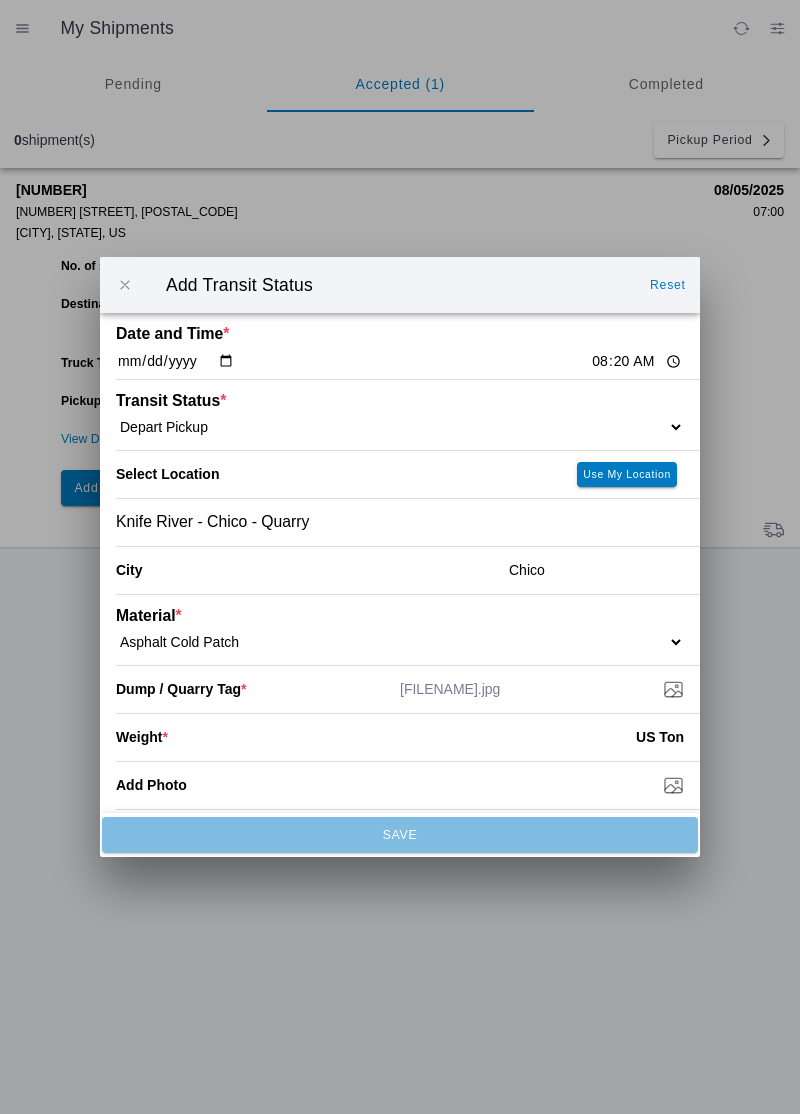 click 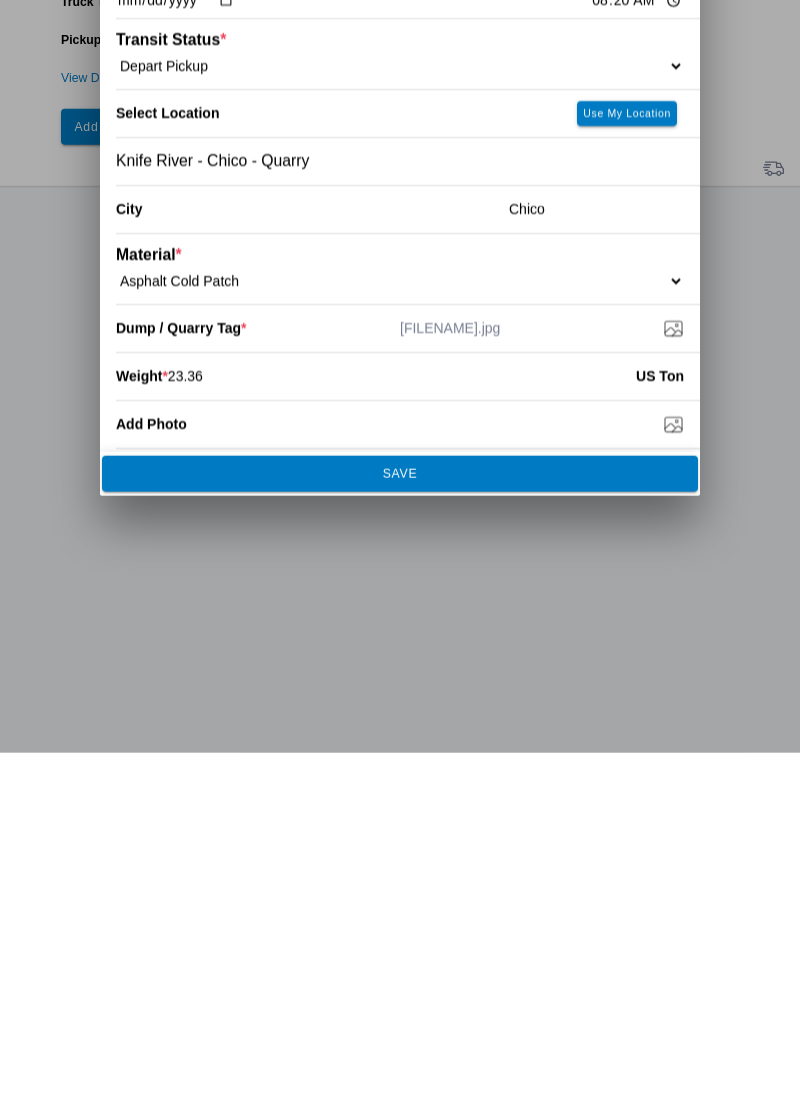 type on "23.36" 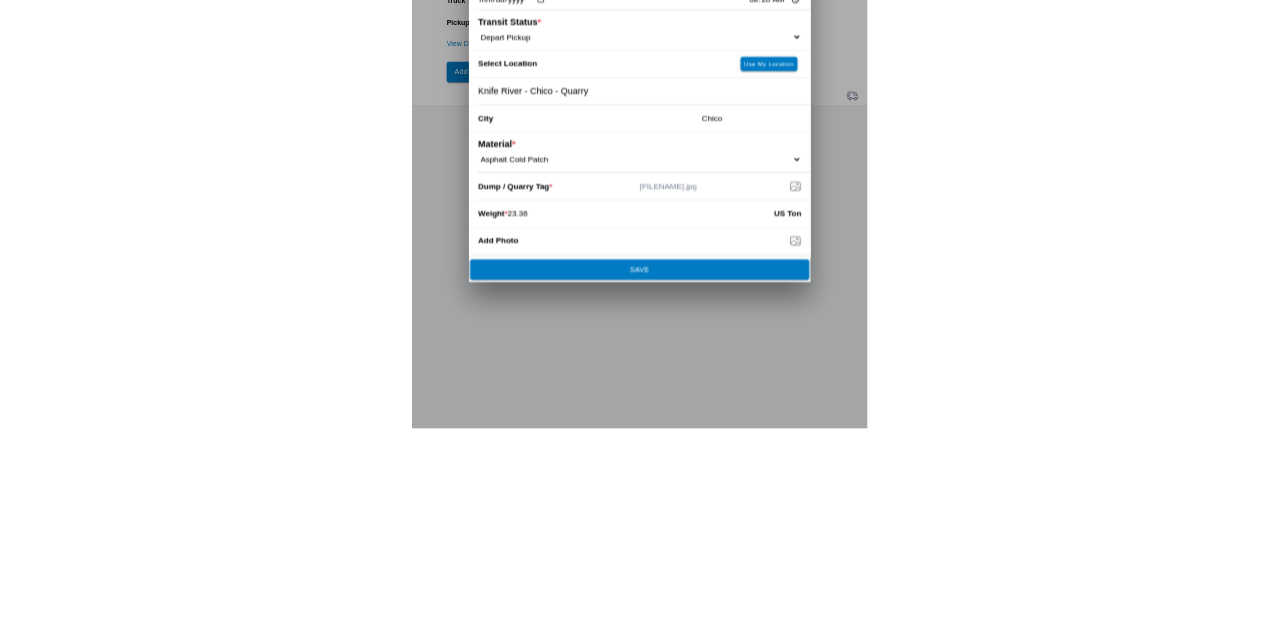 scroll, scrollTop: 127, scrollLeft: 0, axis: vertical 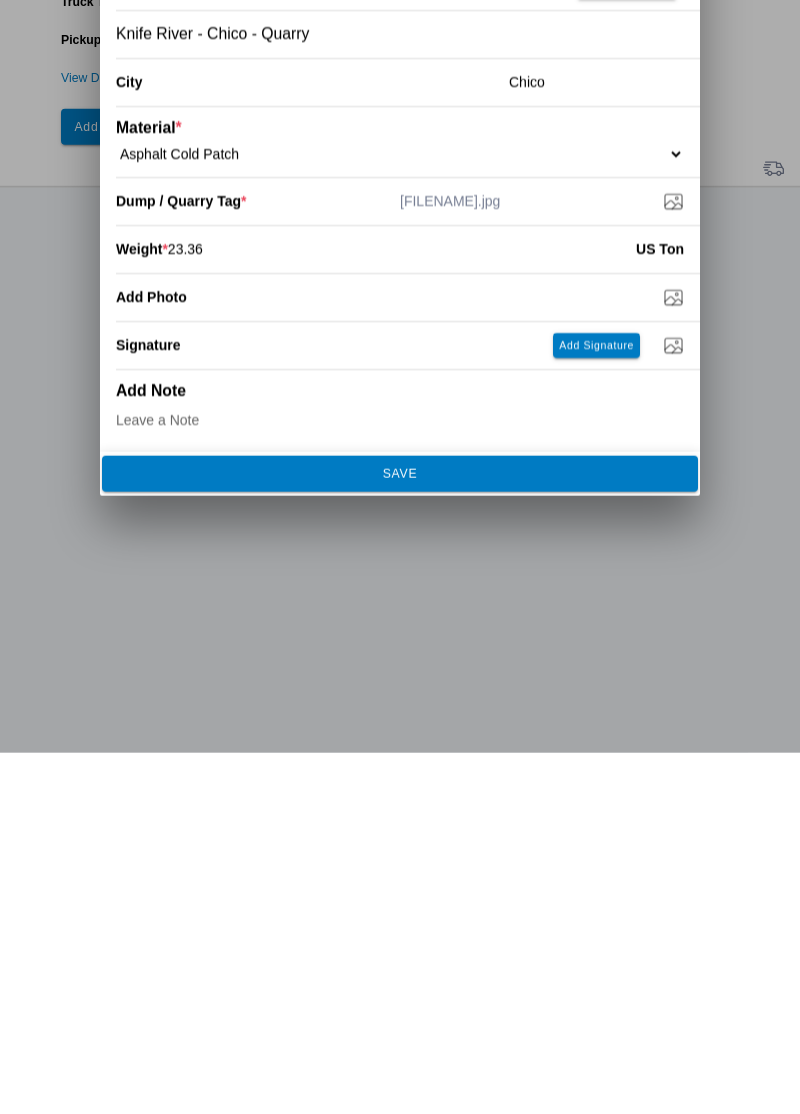 click on "SAVE" 